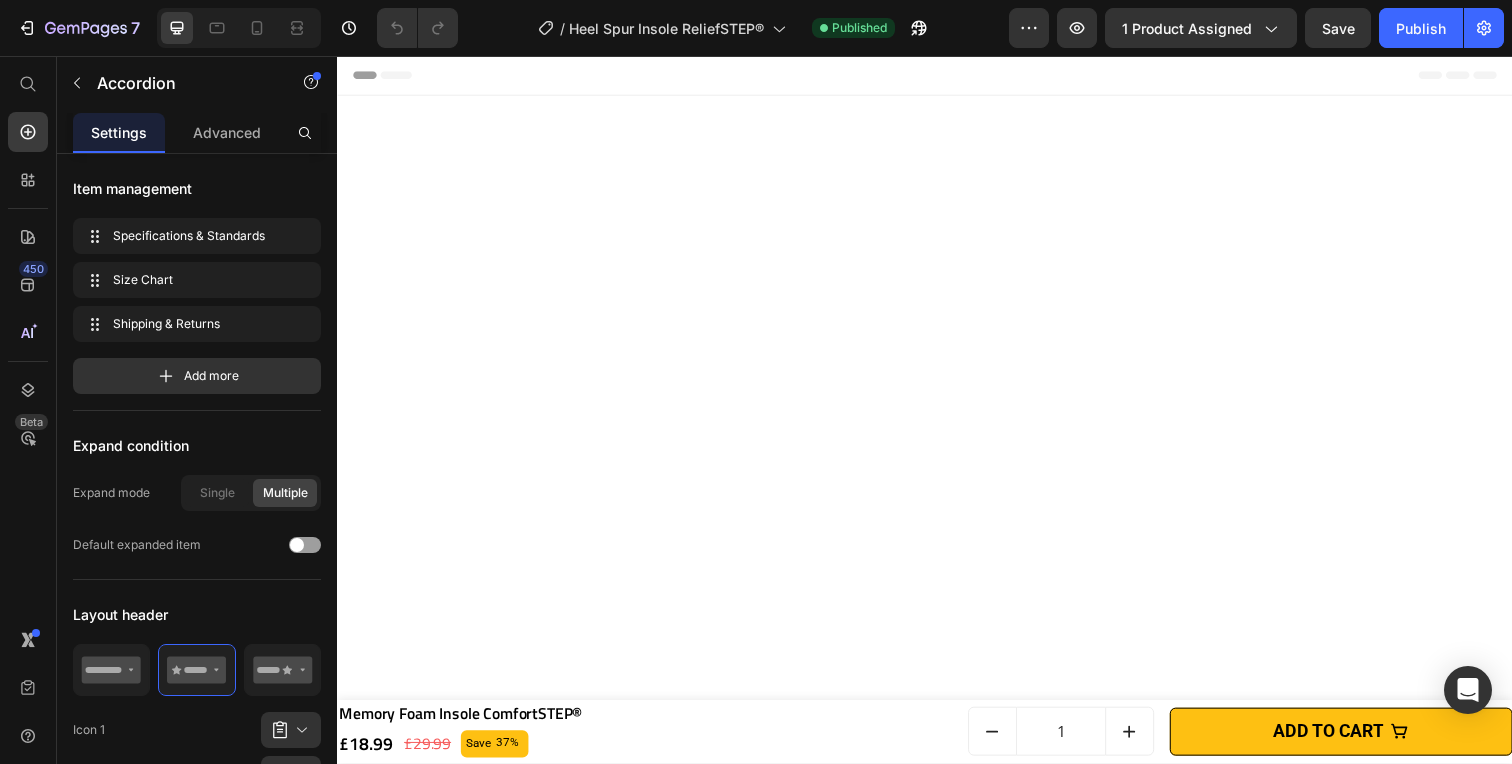 scroll, scrollTop: 8271, scrollLeft: 0, axis: vertical 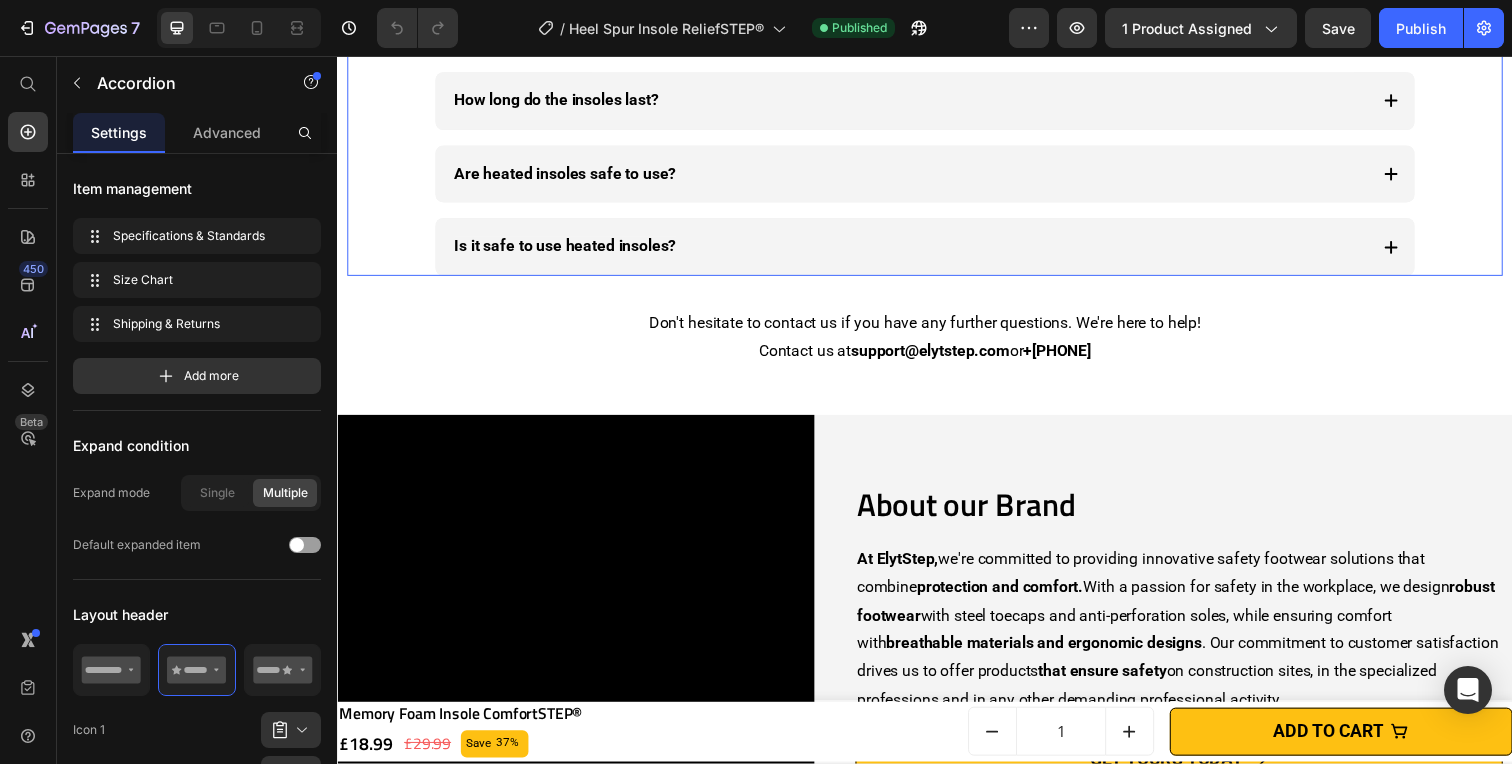 click on "Can I wear them every day?" at bounding box center [556, 26] 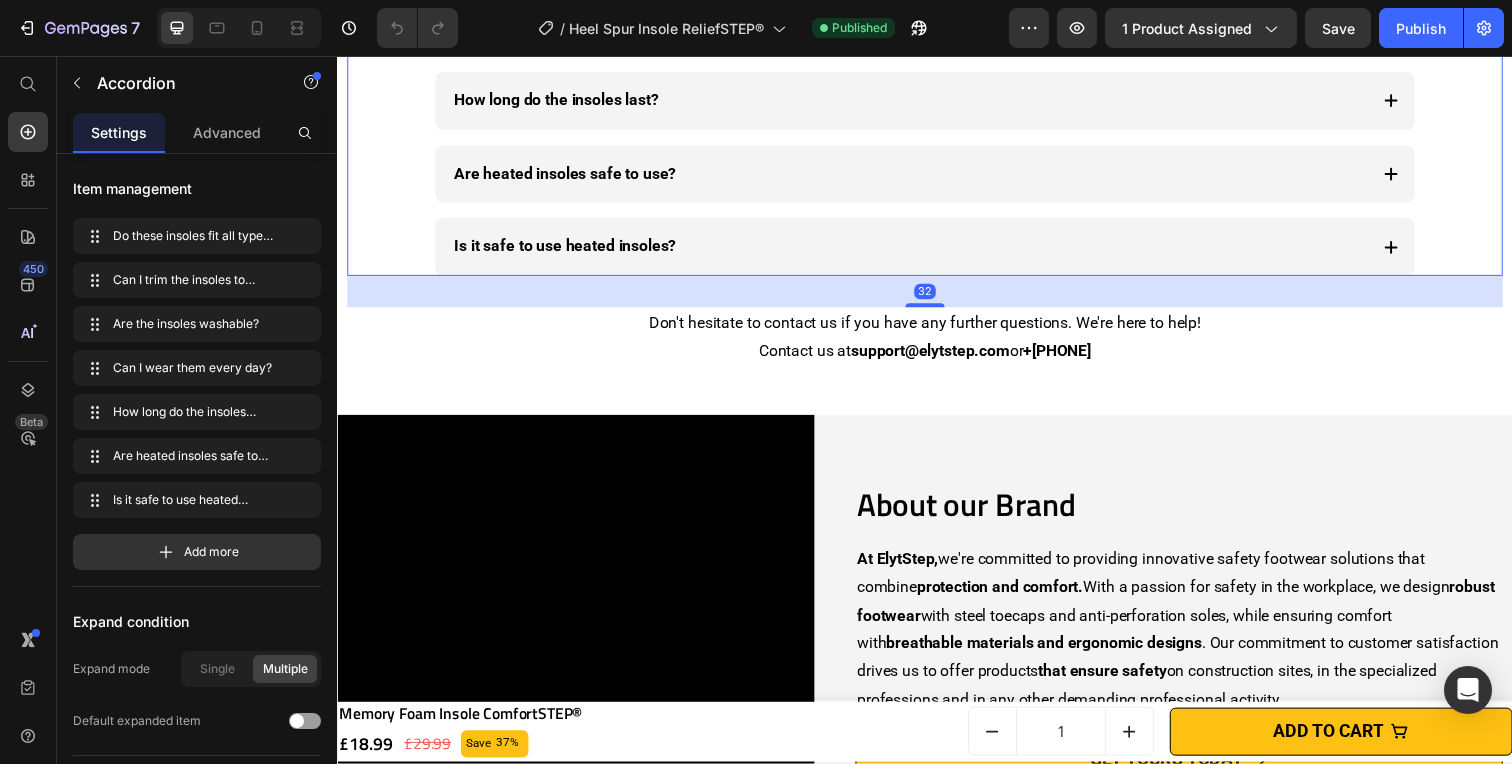 click on "Can I wear them every day?" at bounding box center (556, 26) 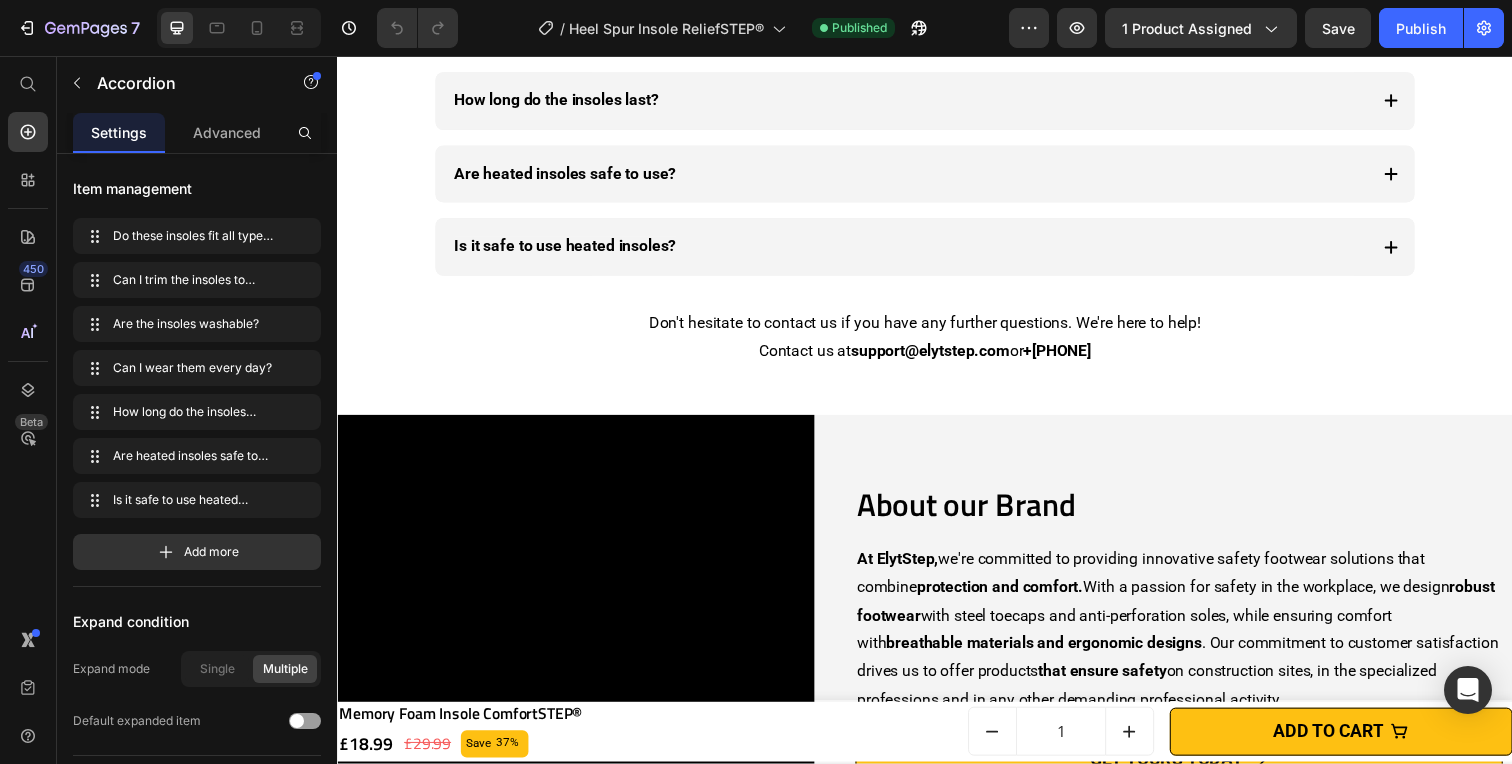 click on "Can I wear them every day?" at bounding box center [556, 26] 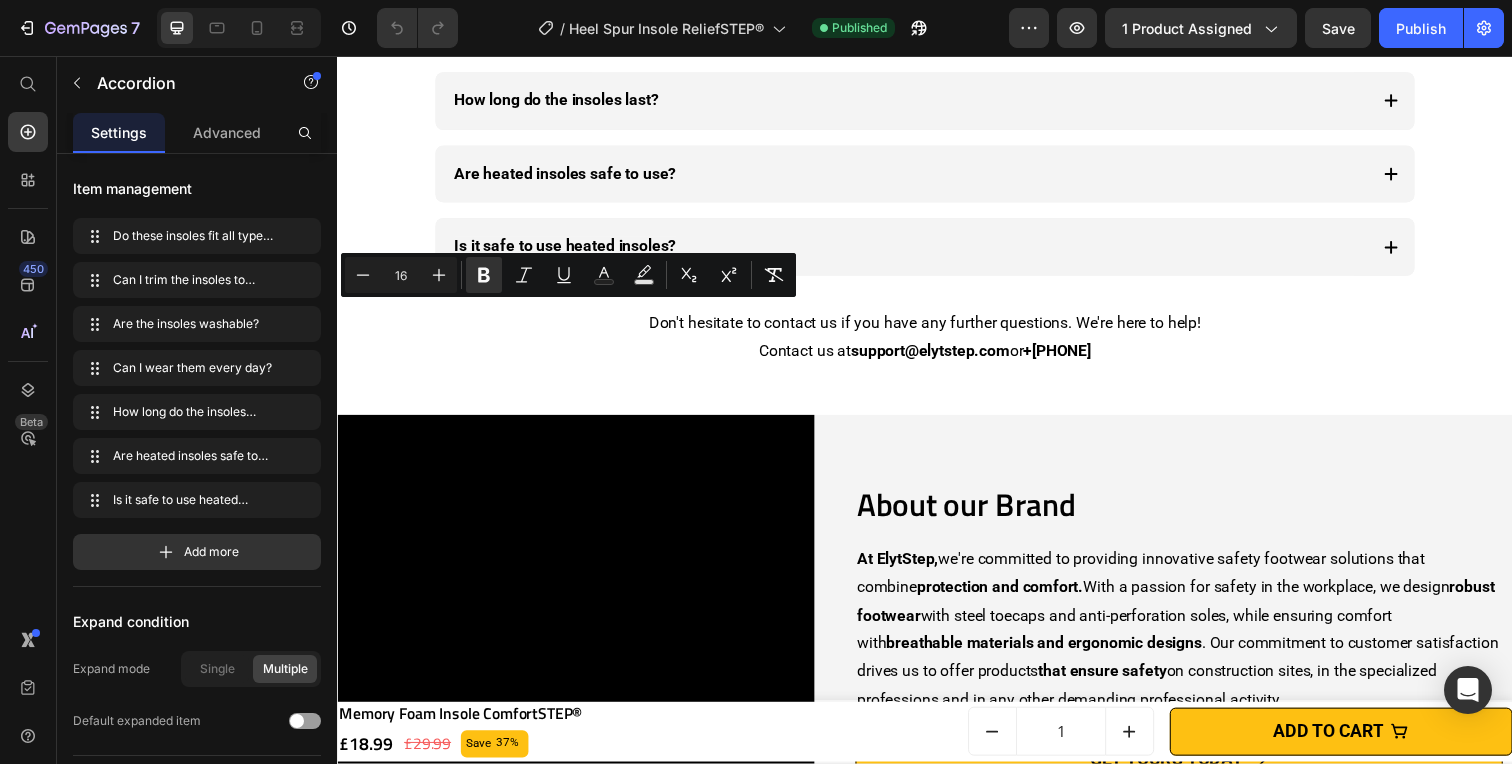 click on "Can I wear them every day?" at bounding box center (556, 26) 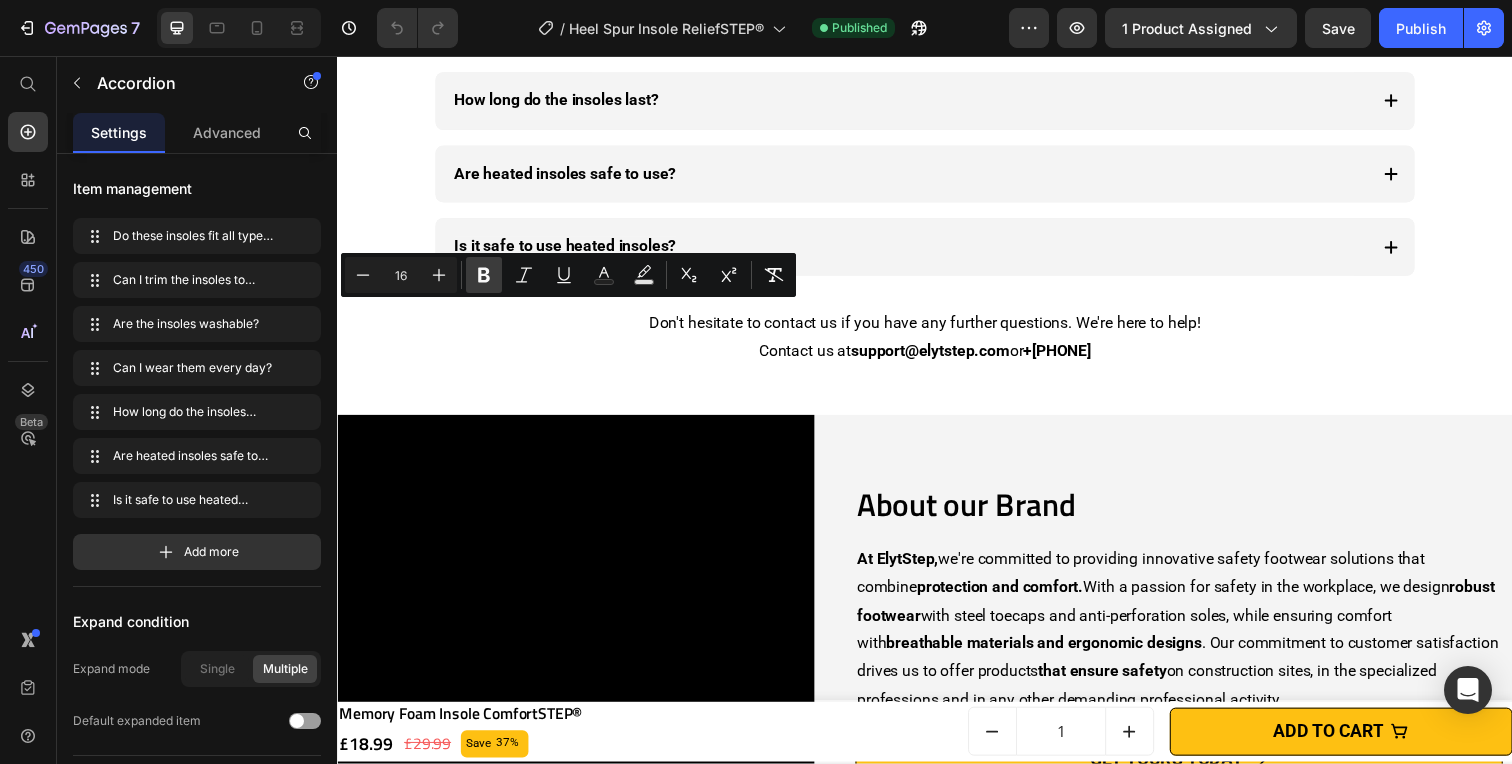 click 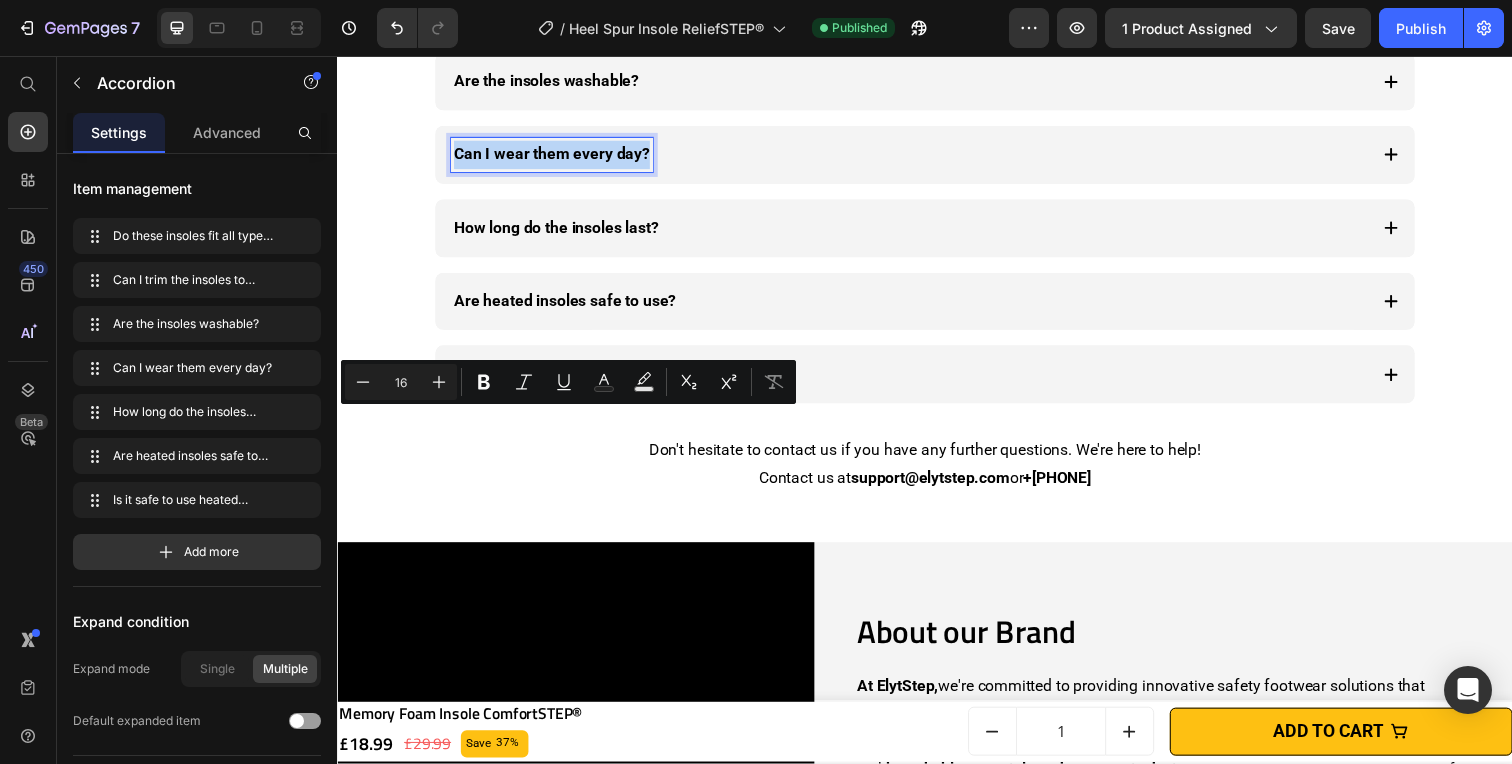 scroll, scrollTop: 8137, scrollLeft: 0, axis: vertical 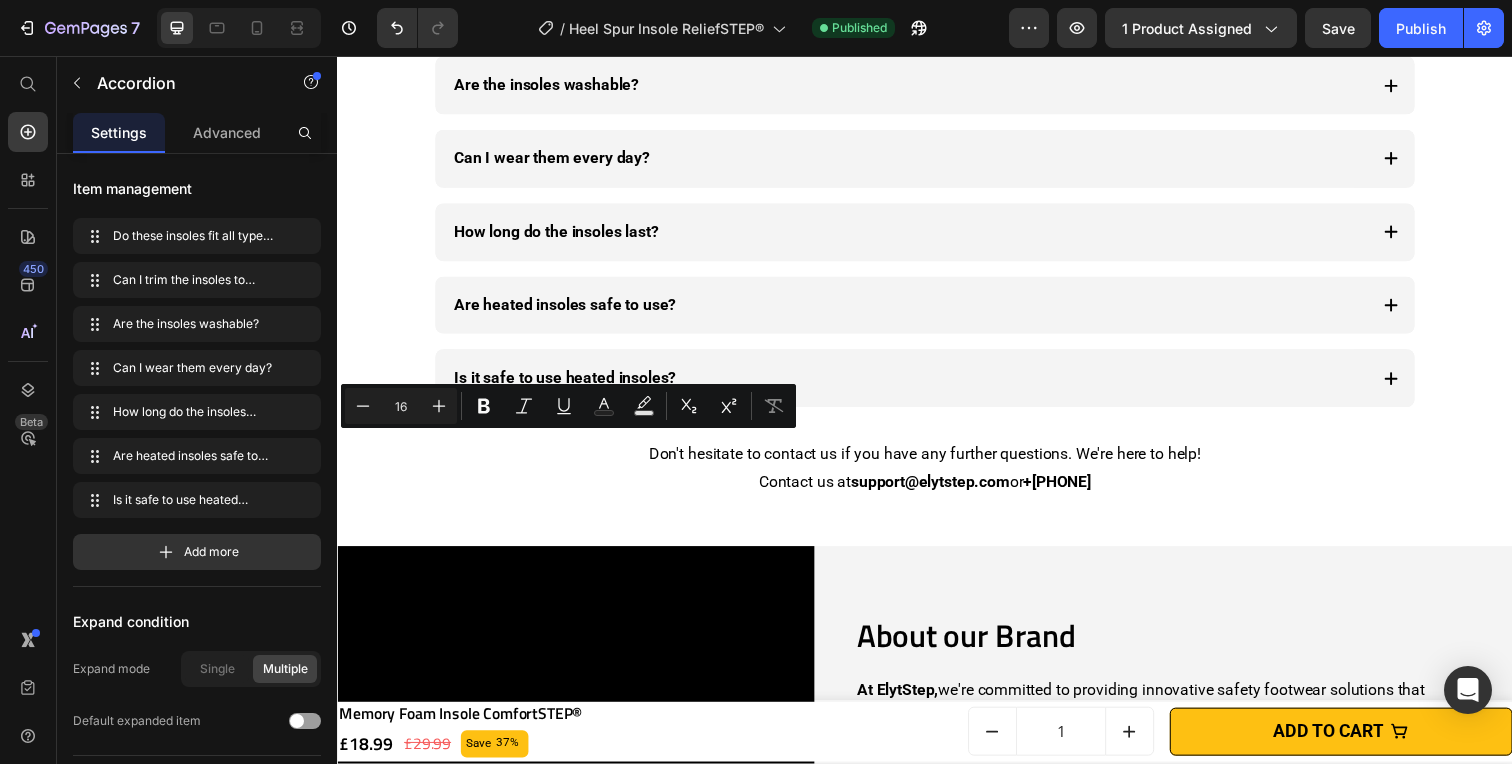 click on "Can I trim the insoles to match my shoe size?" at bounding box center [618, 10] 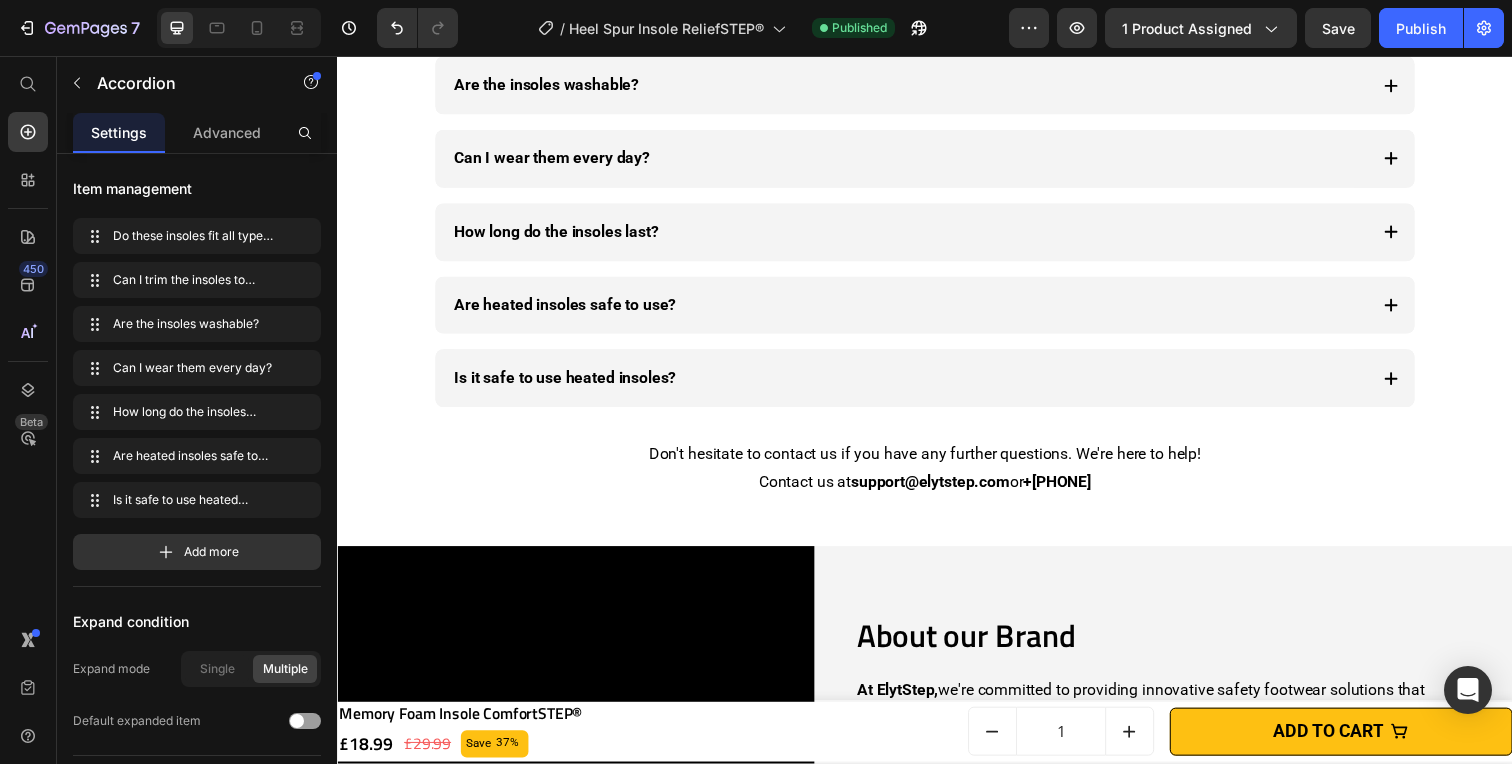 click on "Can I trim the insoles to match my shoe size?" at bounding box center [618, 10] 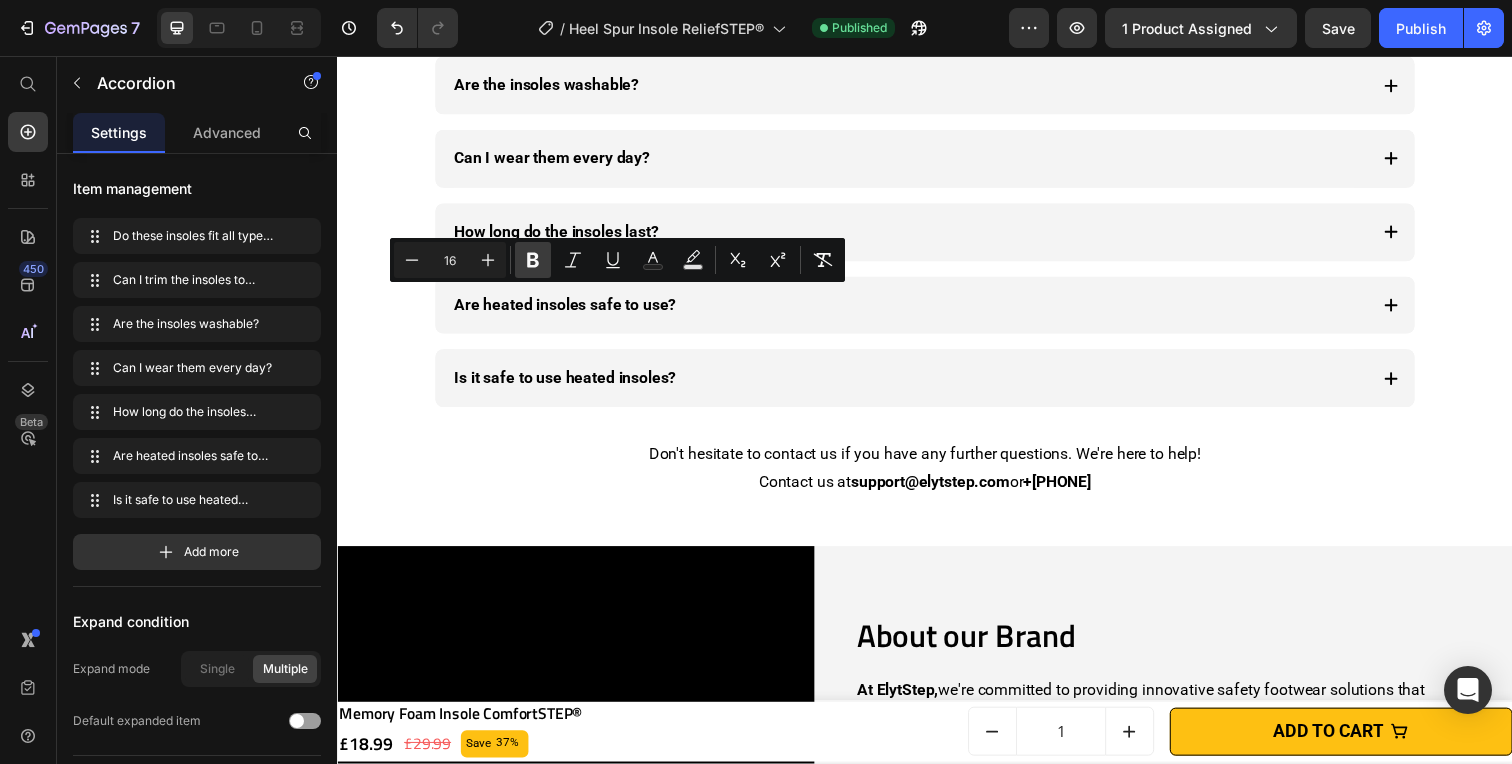 click on "Bold" at bounding box center (533, 260) 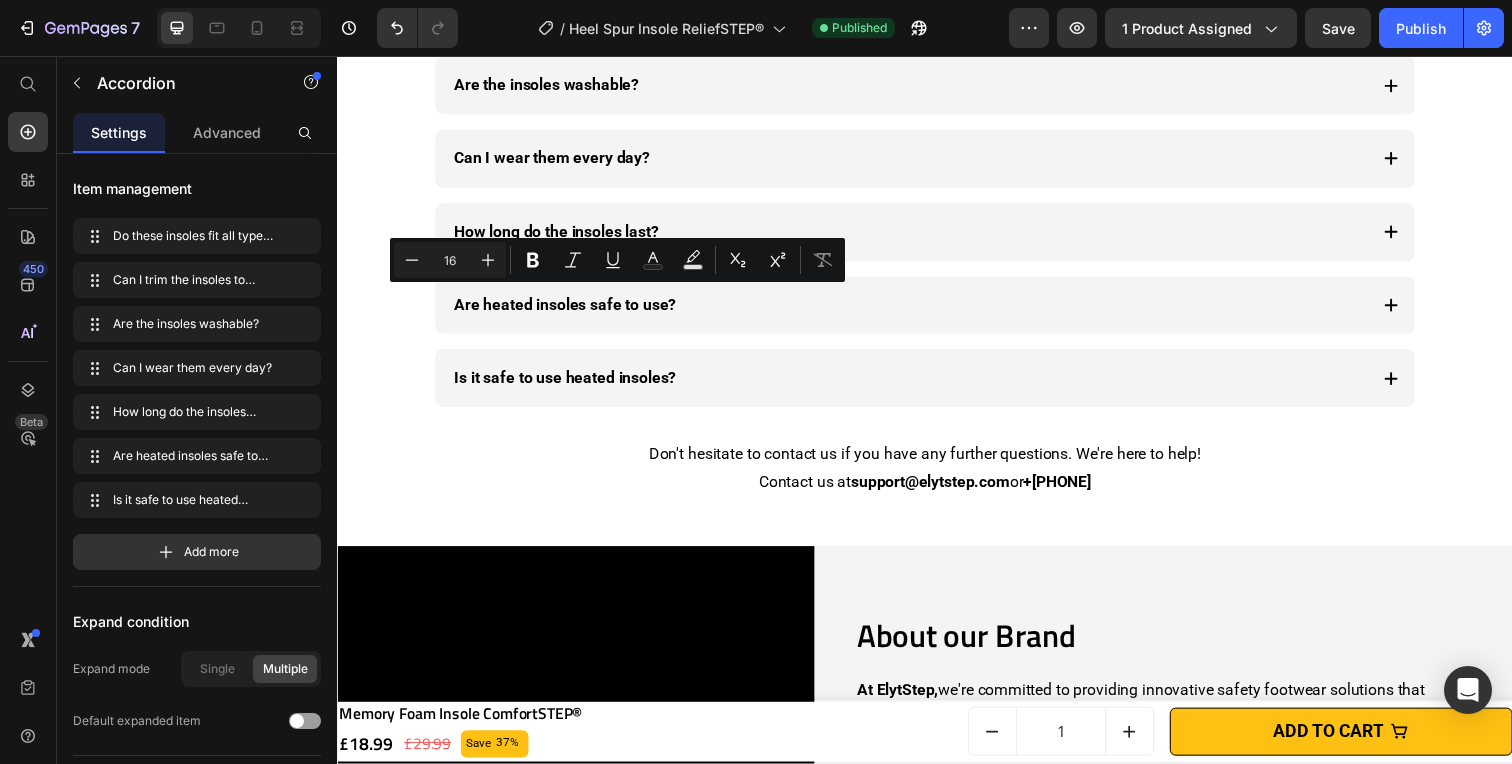 click on "Are the insoles washable?" at bounding box center (921, 86) 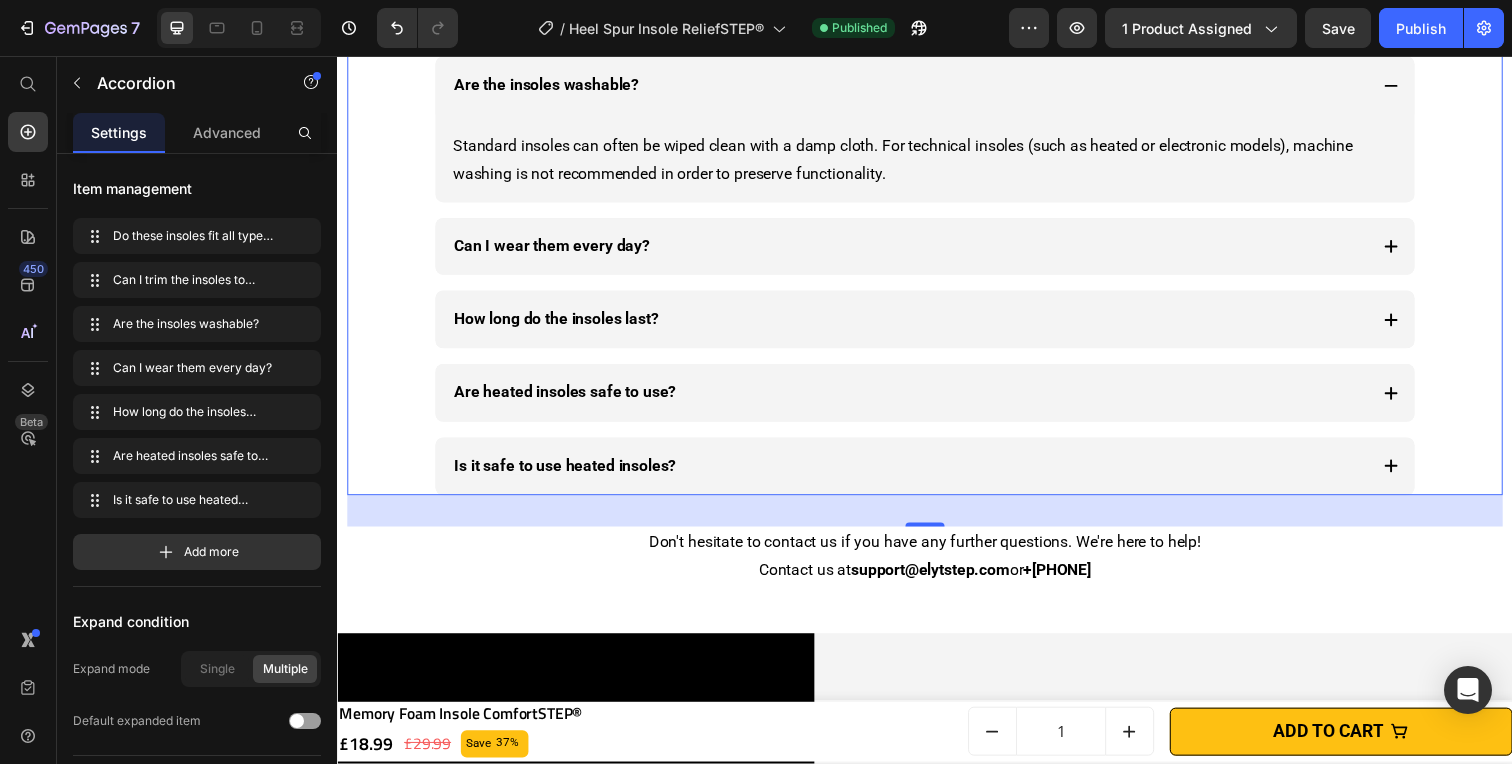 click on "Do these insoles fit all types of shoes? Can I trim the insoles to match my shoe size? Are the insoles washable? Standard insoles can often be wiped clean with a damp cloth. For technical insoles (such as heated or electronic models), machine washing is not recommended in order to preserve functionality. Text block Can I wear them every day? How long do the insoles last? Are heated insoles safe to use? Is it safe to use heated insoles?" at bounding box center (937, 206) 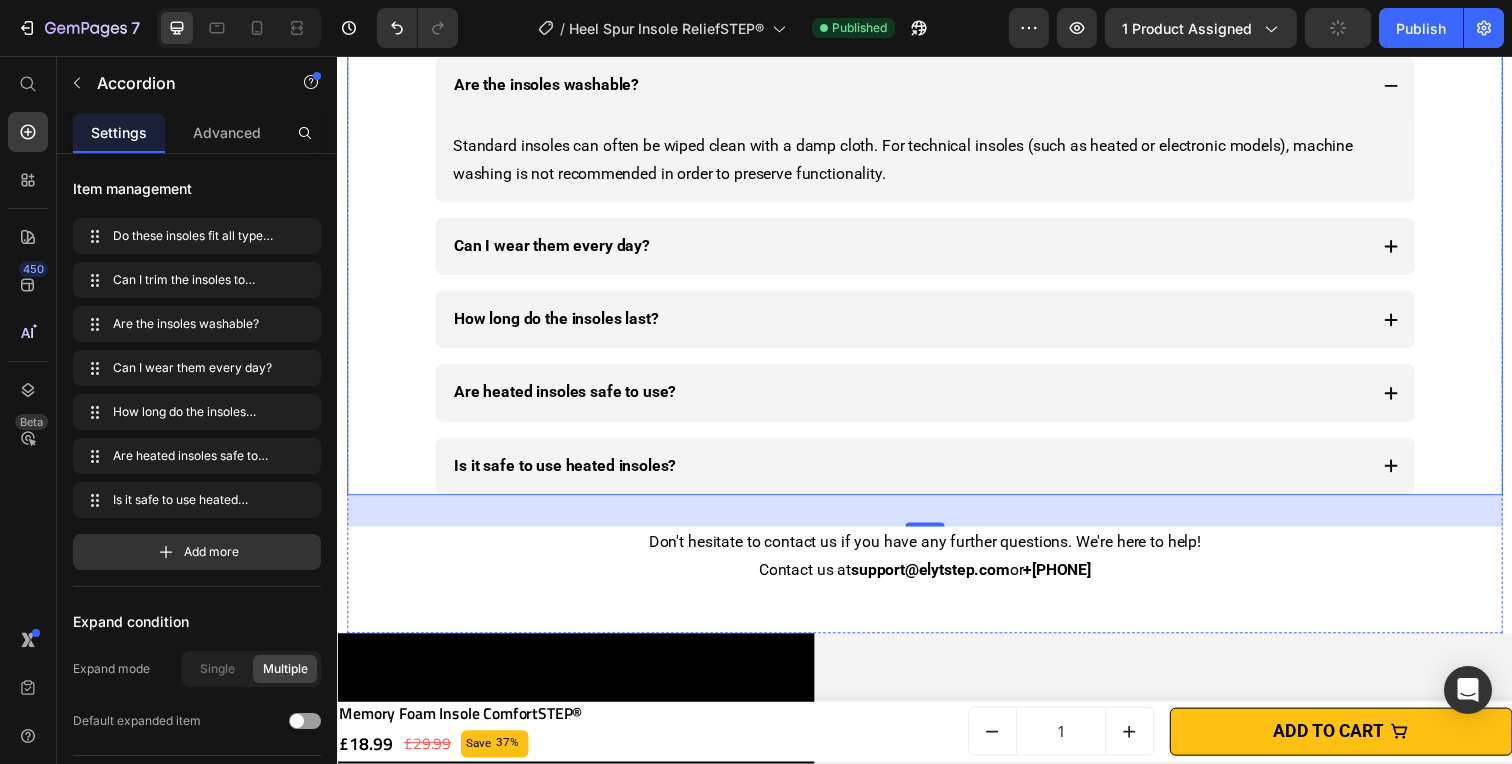 click on "Questions? We've got you covered" at bounding box center (937, -147) 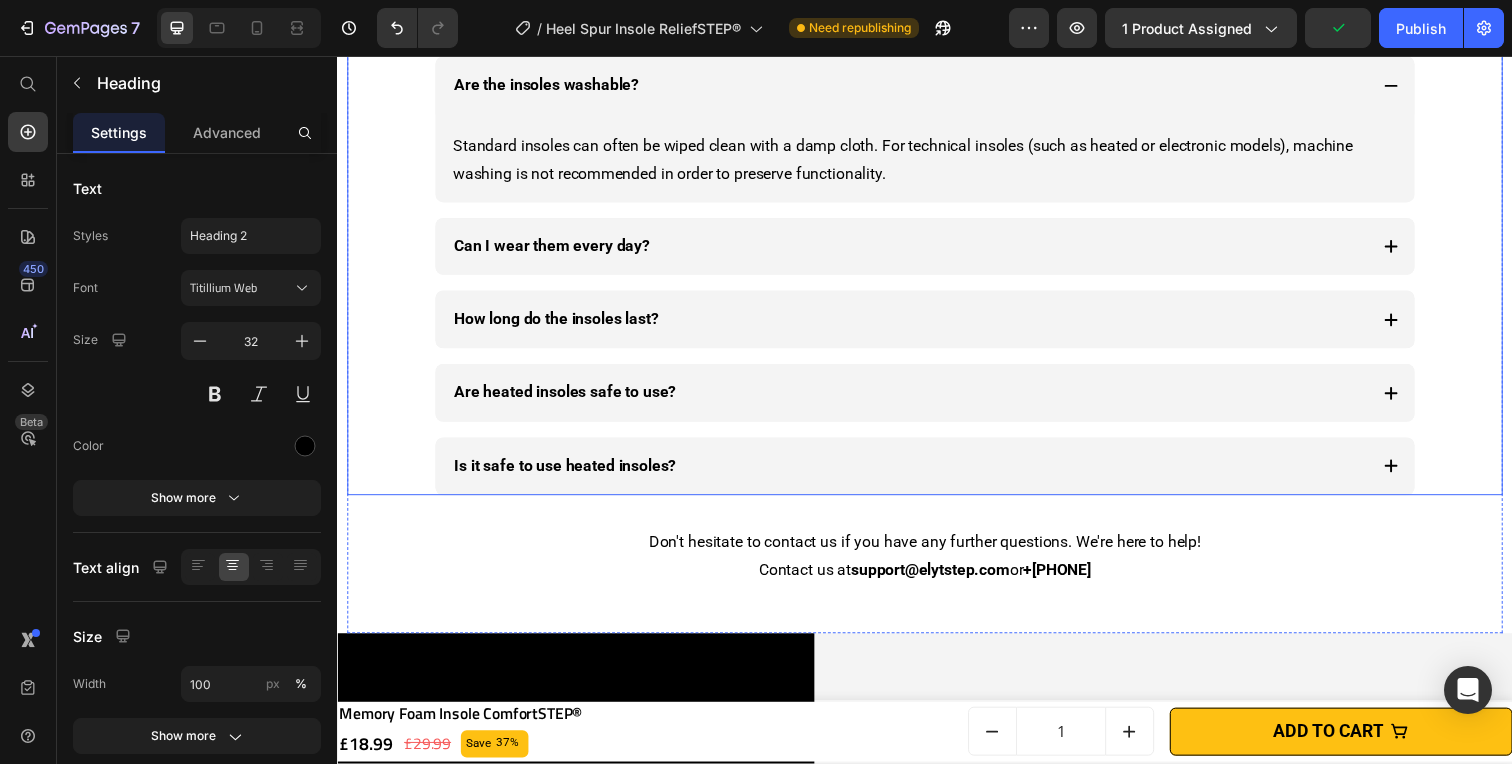 click 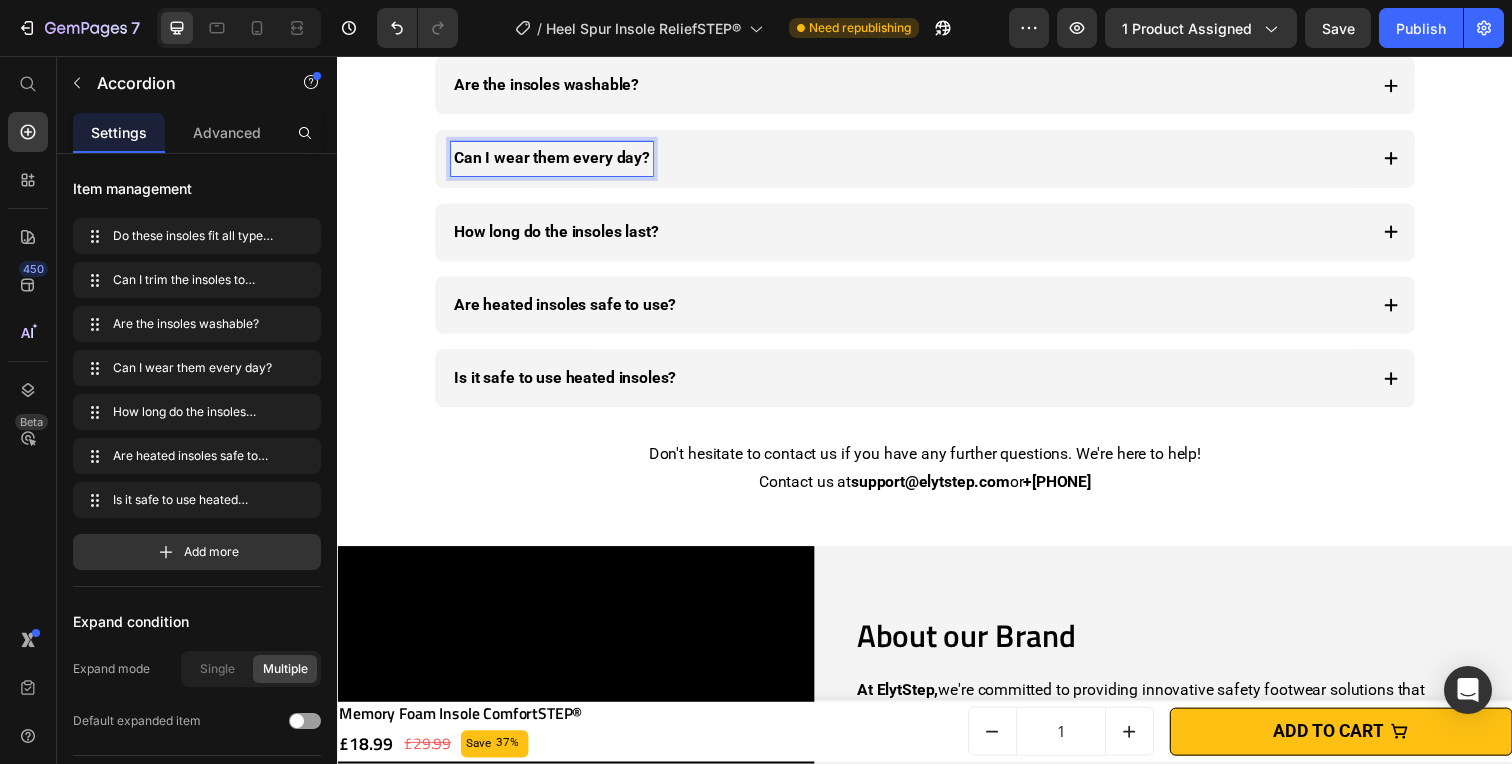 click on "Can I wear them every day?" at bounding box center [556, 161] 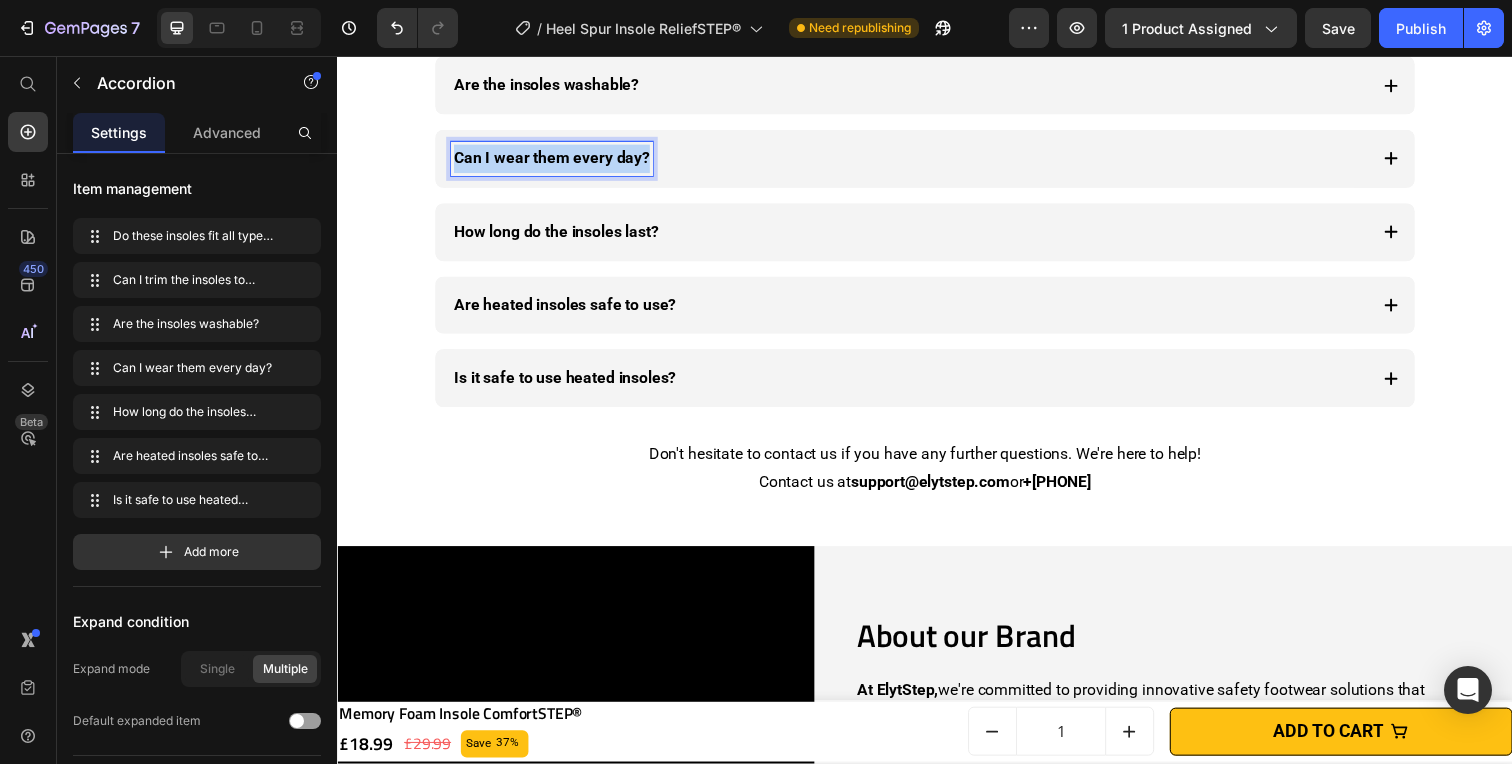 click on "Can I wear them every day?" at bounding box center [556, 161] 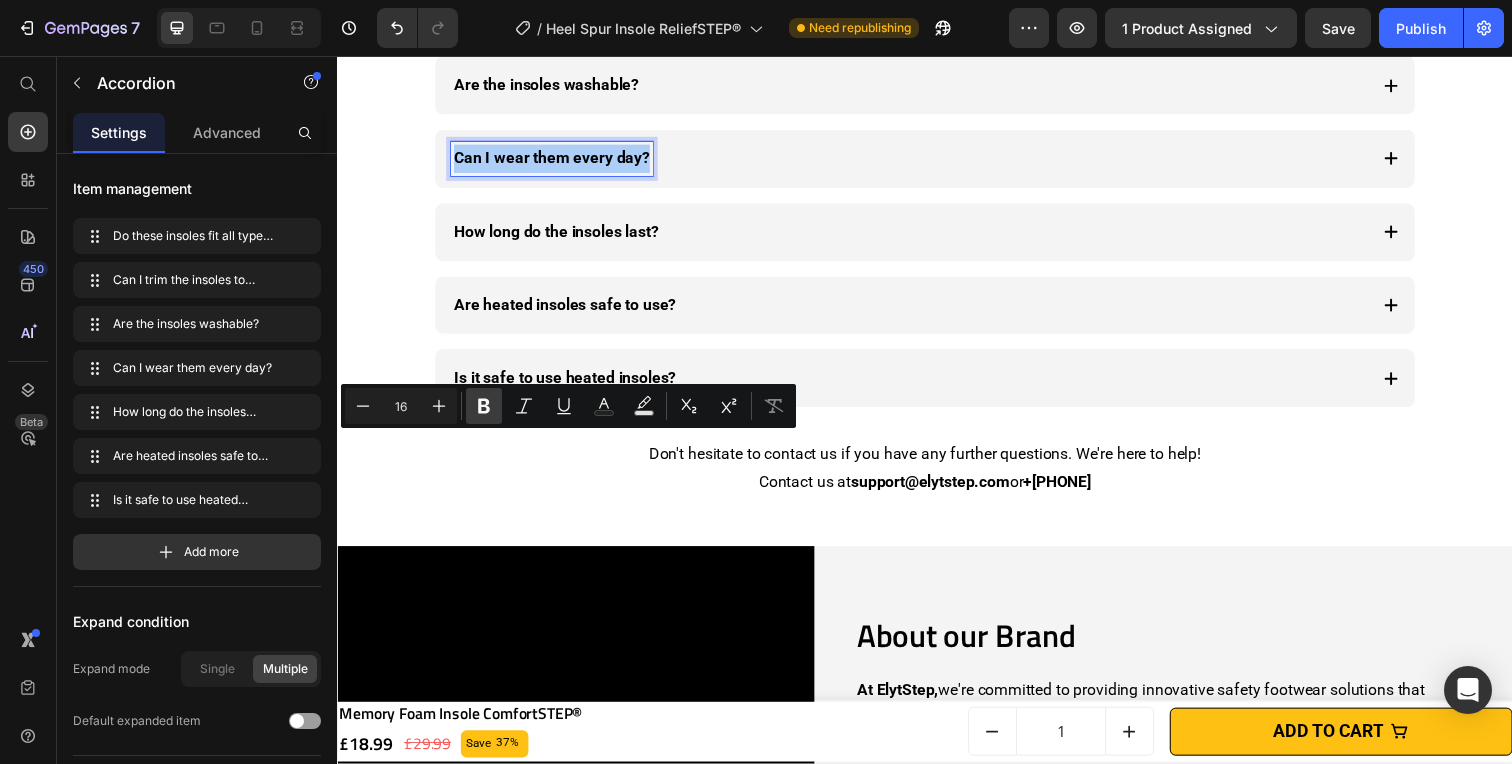 click 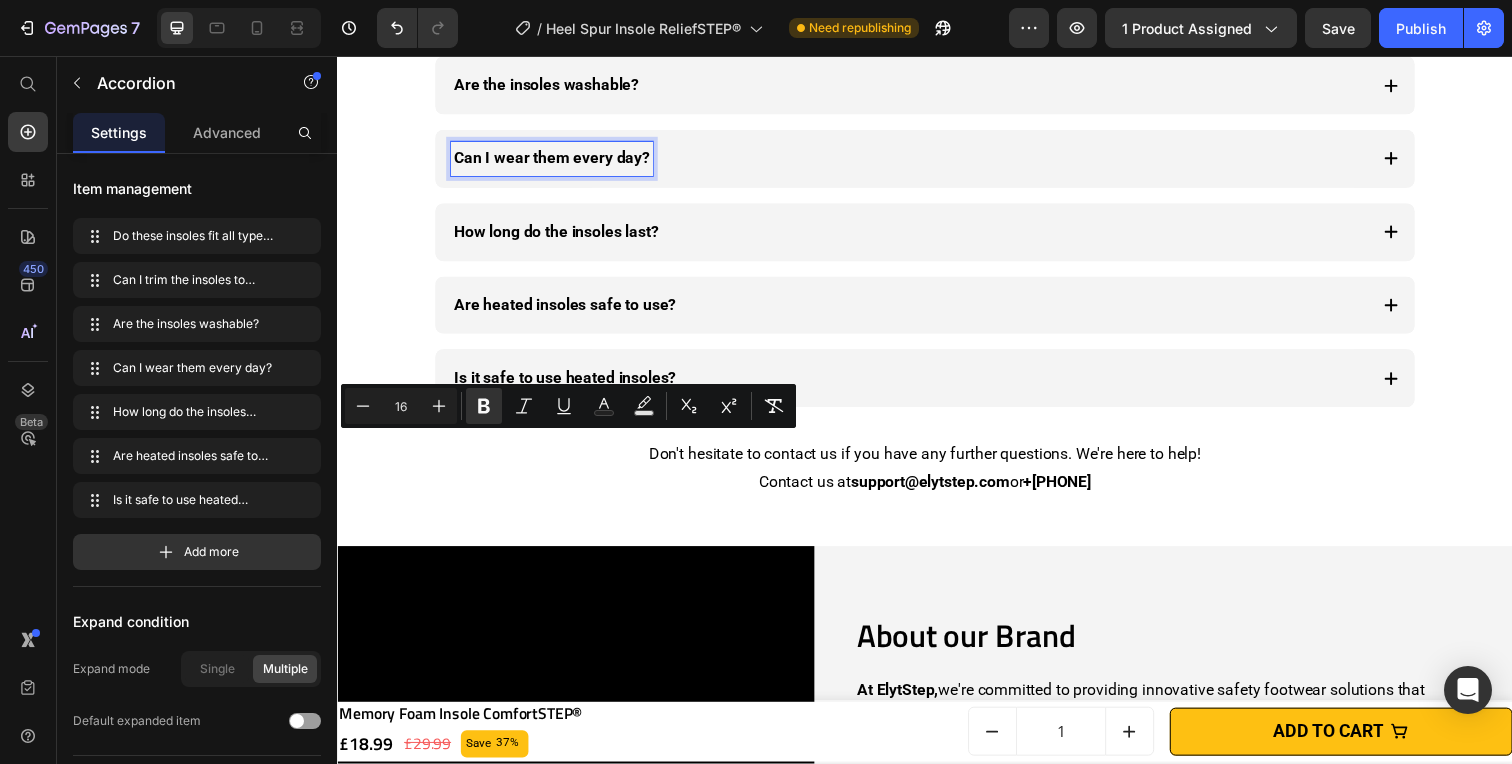 click on "How long do the insoles last?" at bounding box center (937, 236) 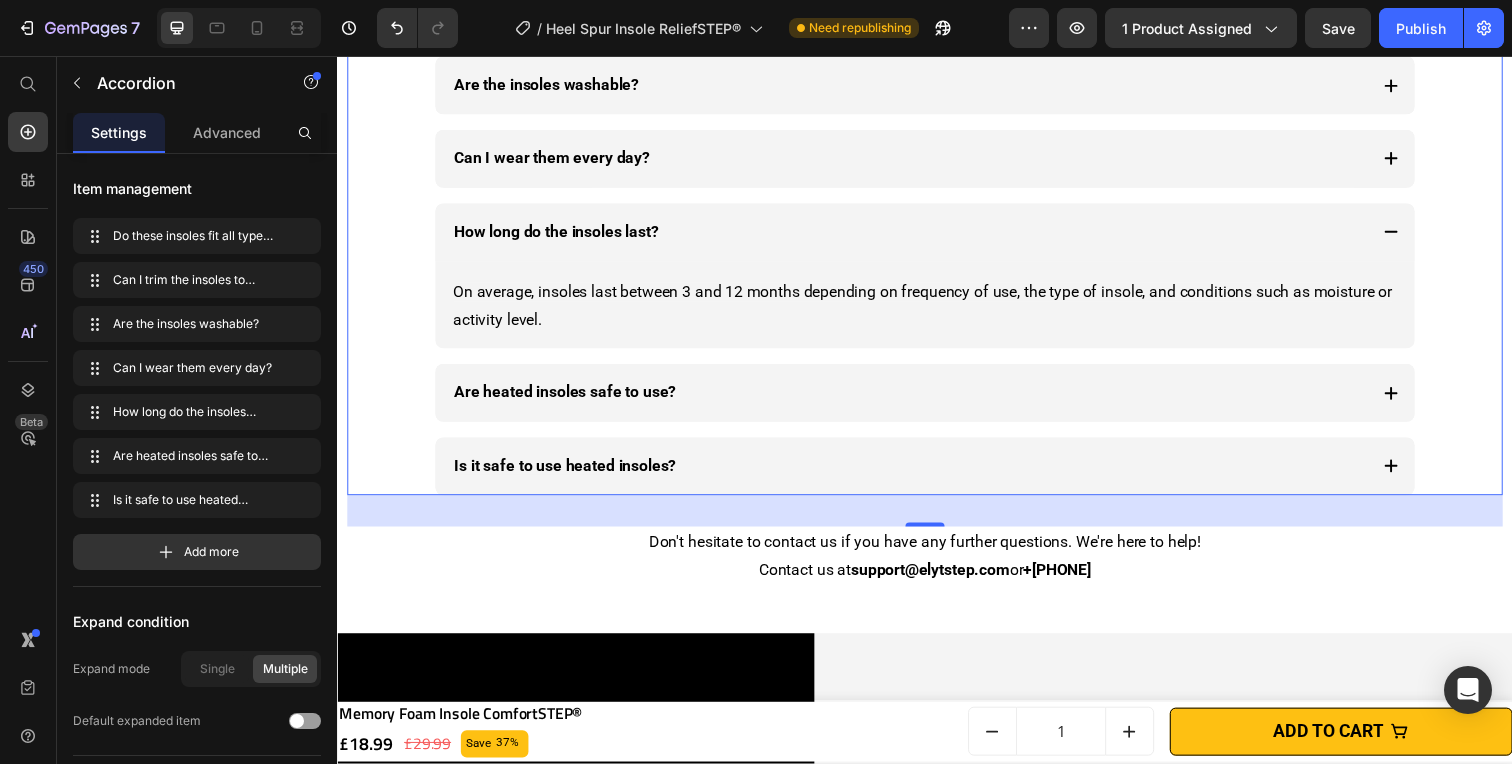 click on "Do these insoles fit all types of shoes? Can I trim the insoles to match my shoe size? Are the insoles washable? Can I wear them every day? How long do the insoles last? On average, insoles last between [NUMBER] and [NUMBER] months depending on frequency of use, the type of insole, and conditions such as moisture or activity level. Text block Are heated insoles safe to use? Is it safe to use heated insoles?" at bounding box center [937, 206] 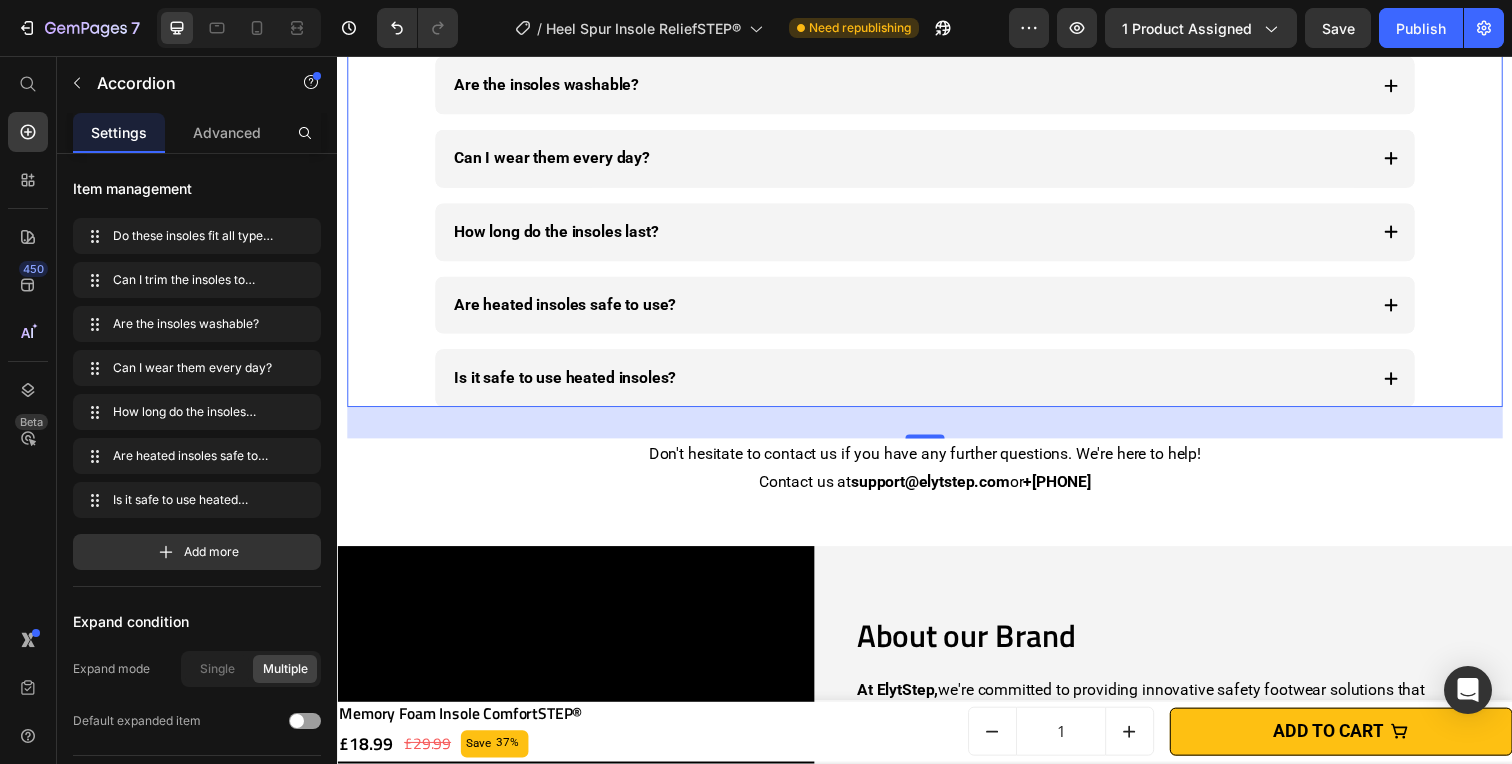 click on "Can I wear them every day?" at bounding box center [937, 161] 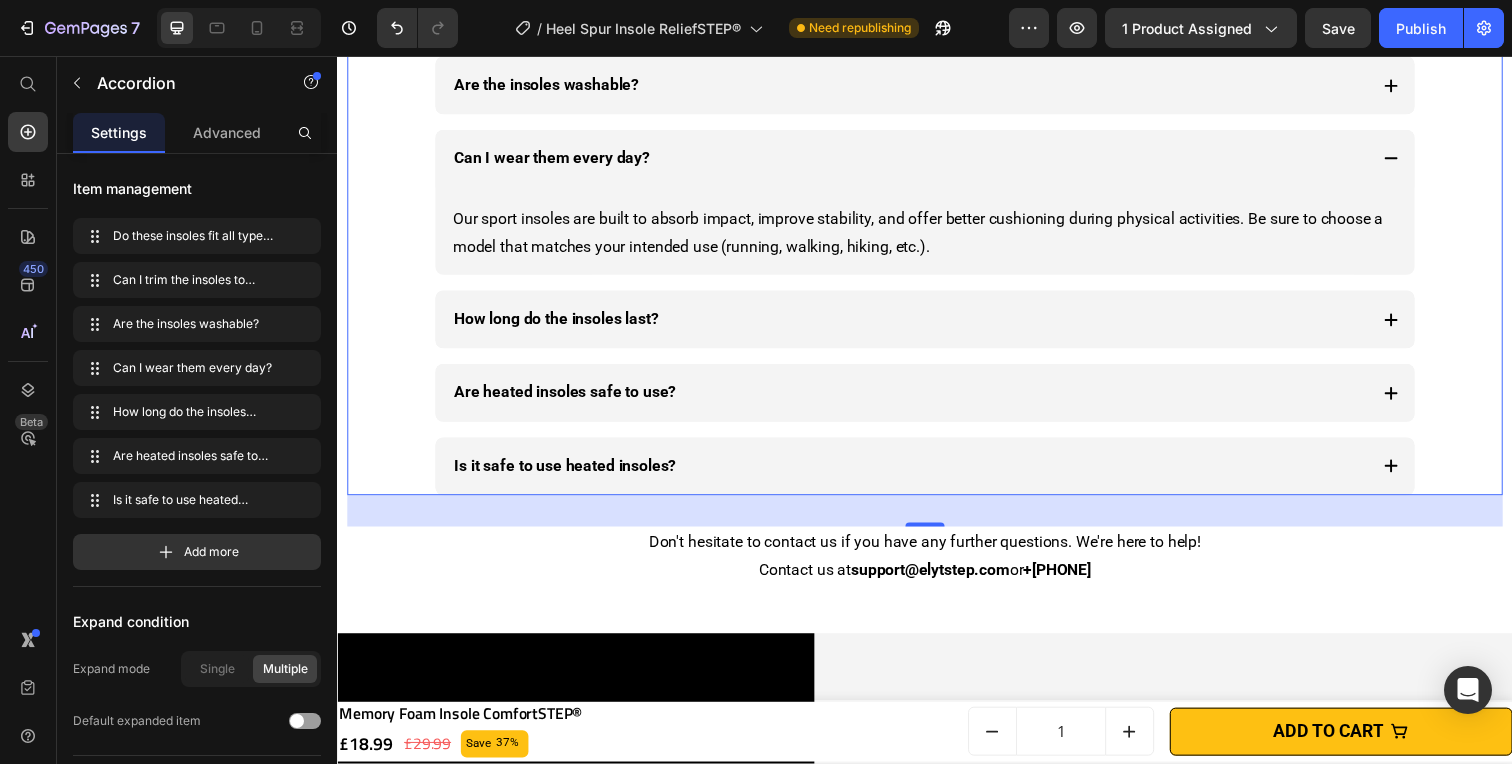 click on "Can I wear them every day?" at bounding box center [921, 161] 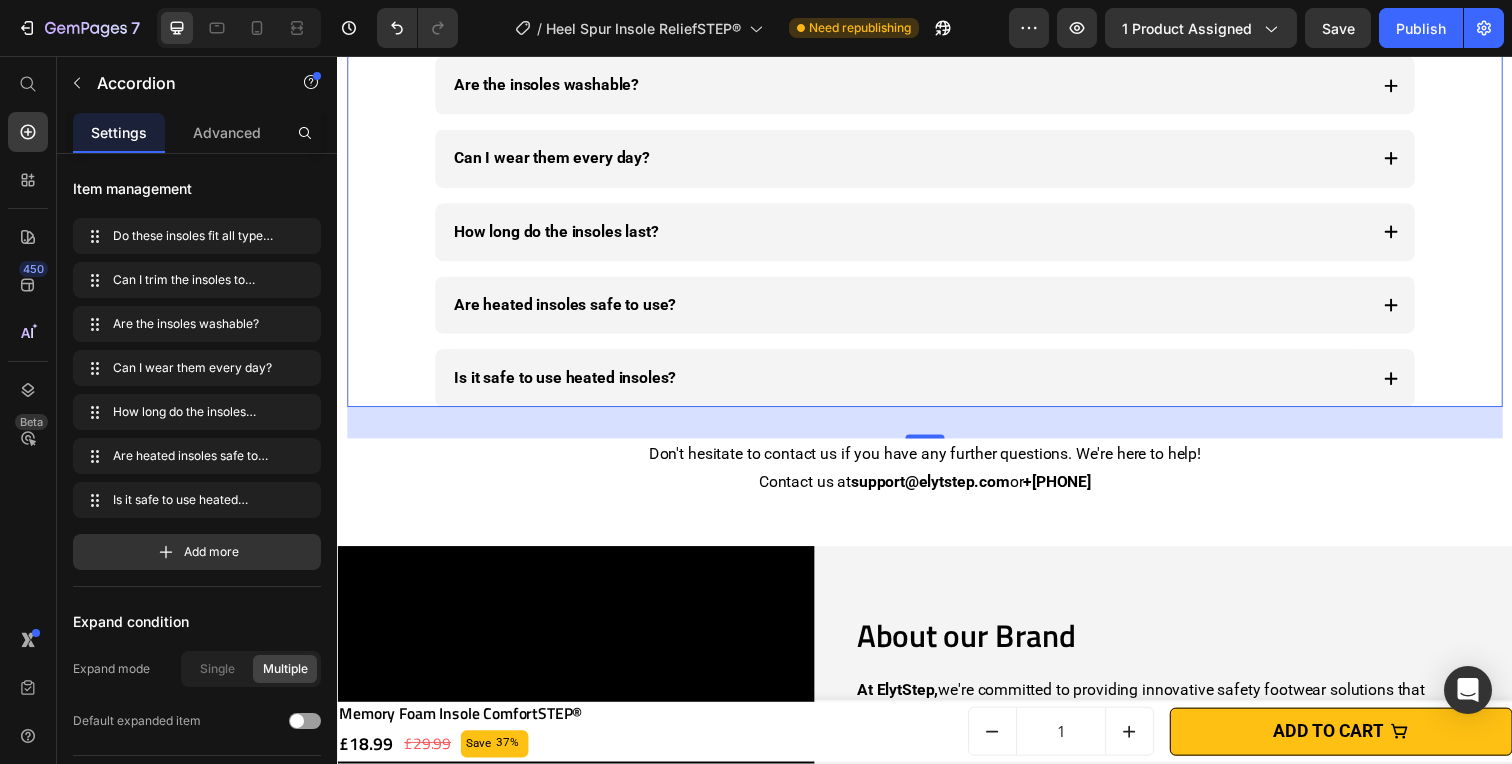 click on "Can I wear them every day?" at bounding box center [556, 160] 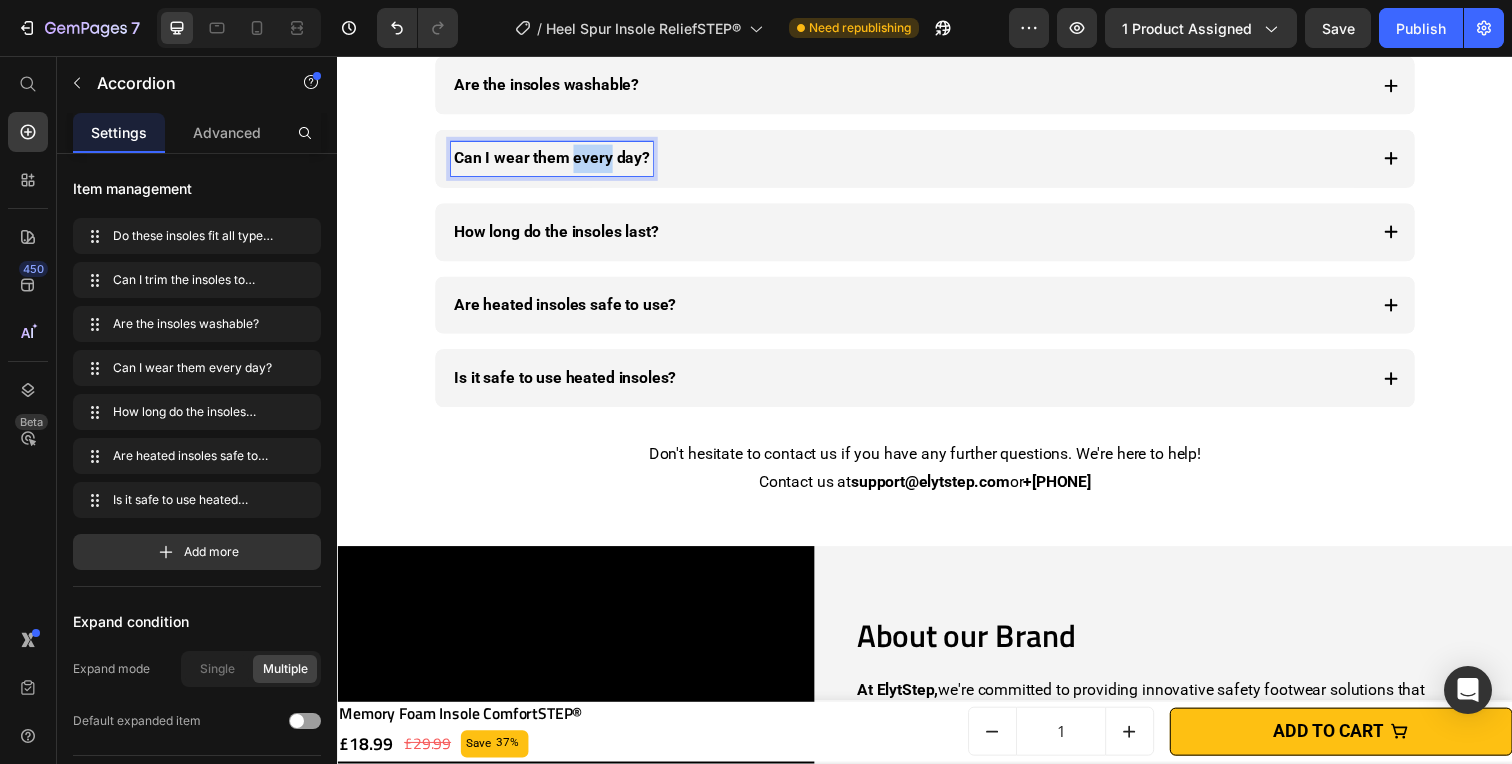 click on "Can I wear them every day?" at bounding box center [556, 160] 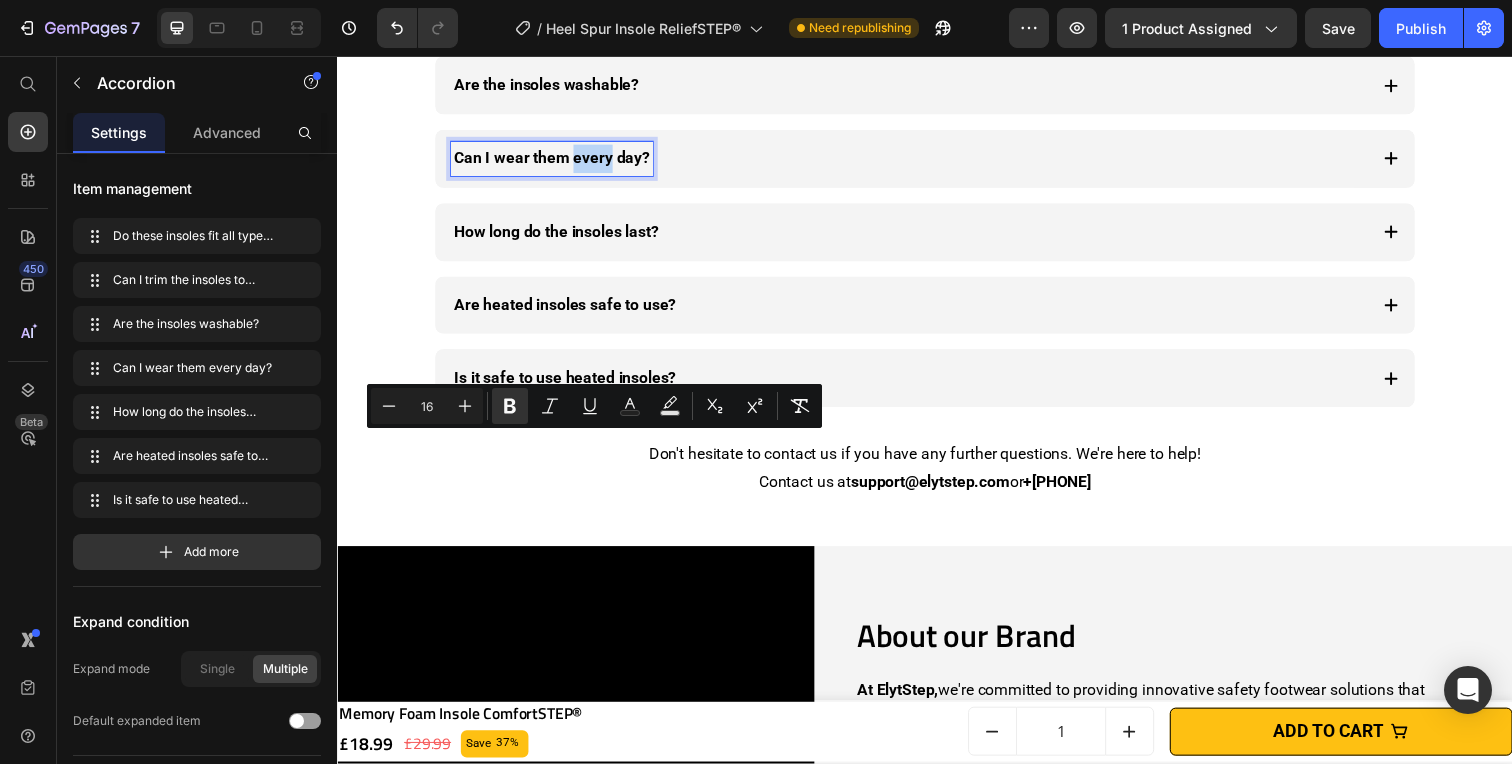 click on "Can I wear them every day?" at bounding box center (921, 161) 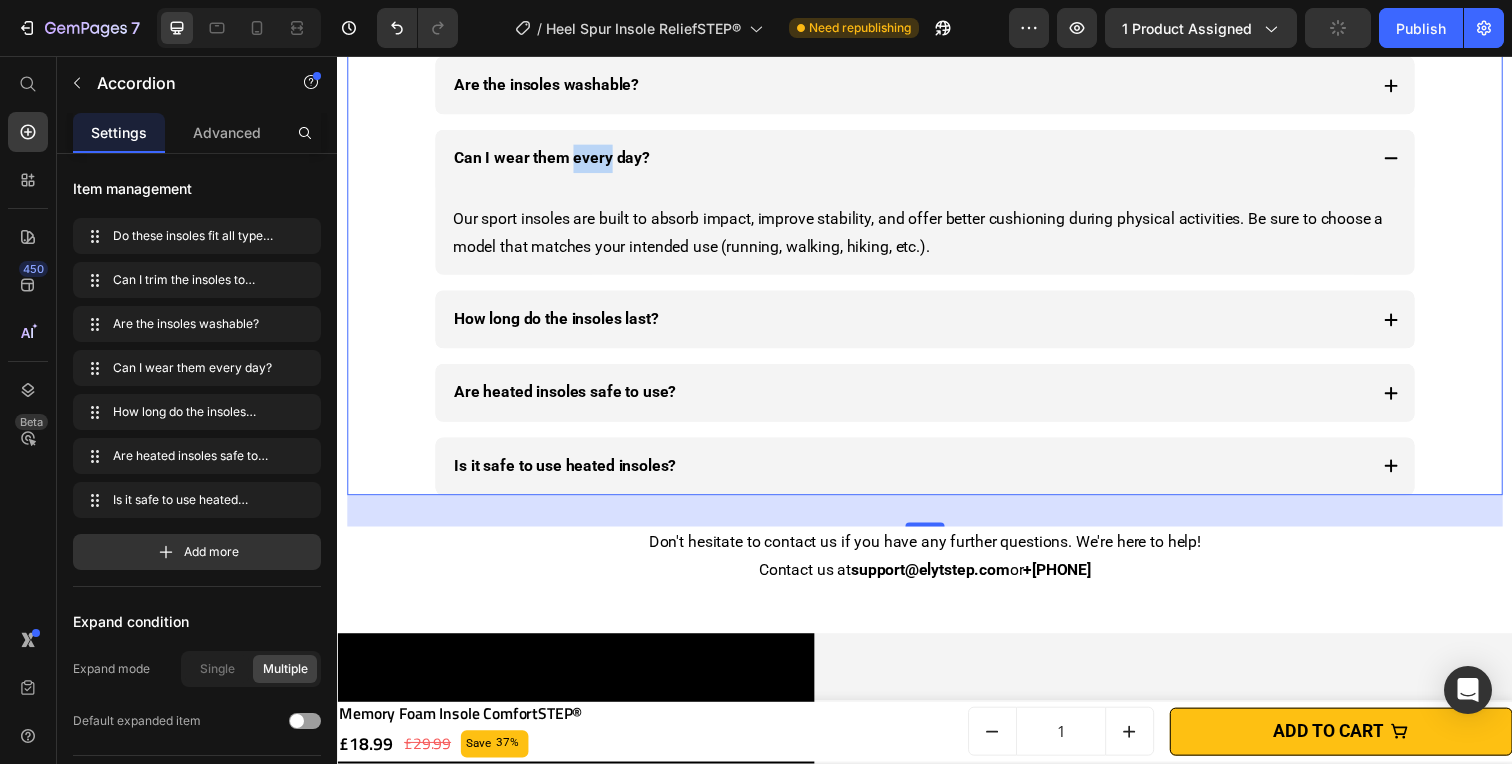 click on "Can I wear them every day?" at bounding box center [921, 161] 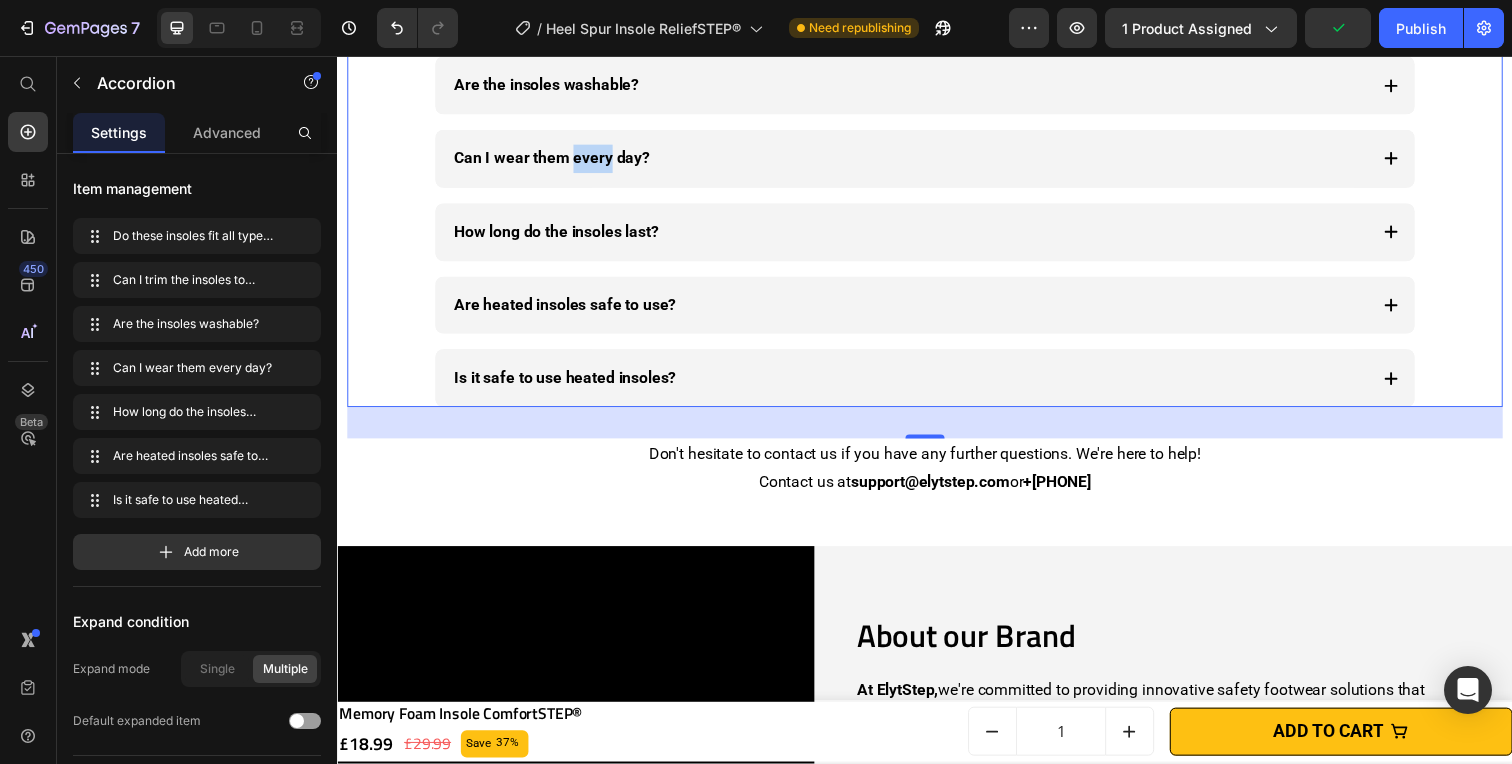 click on "Can I wear them every day?" at bounding box center [921, 161] 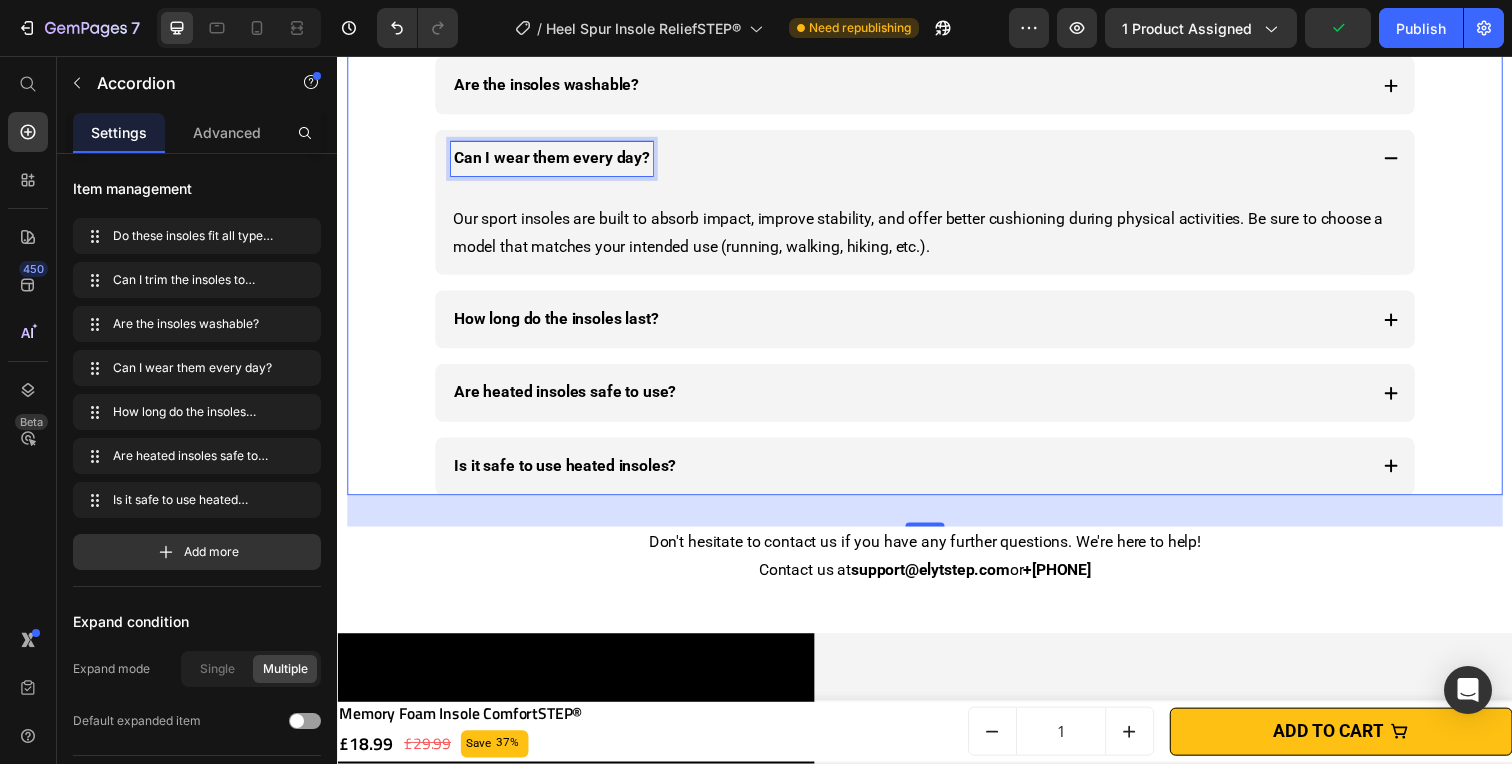 click on "Can I wear them every day?" at bounding box center (556, 161) 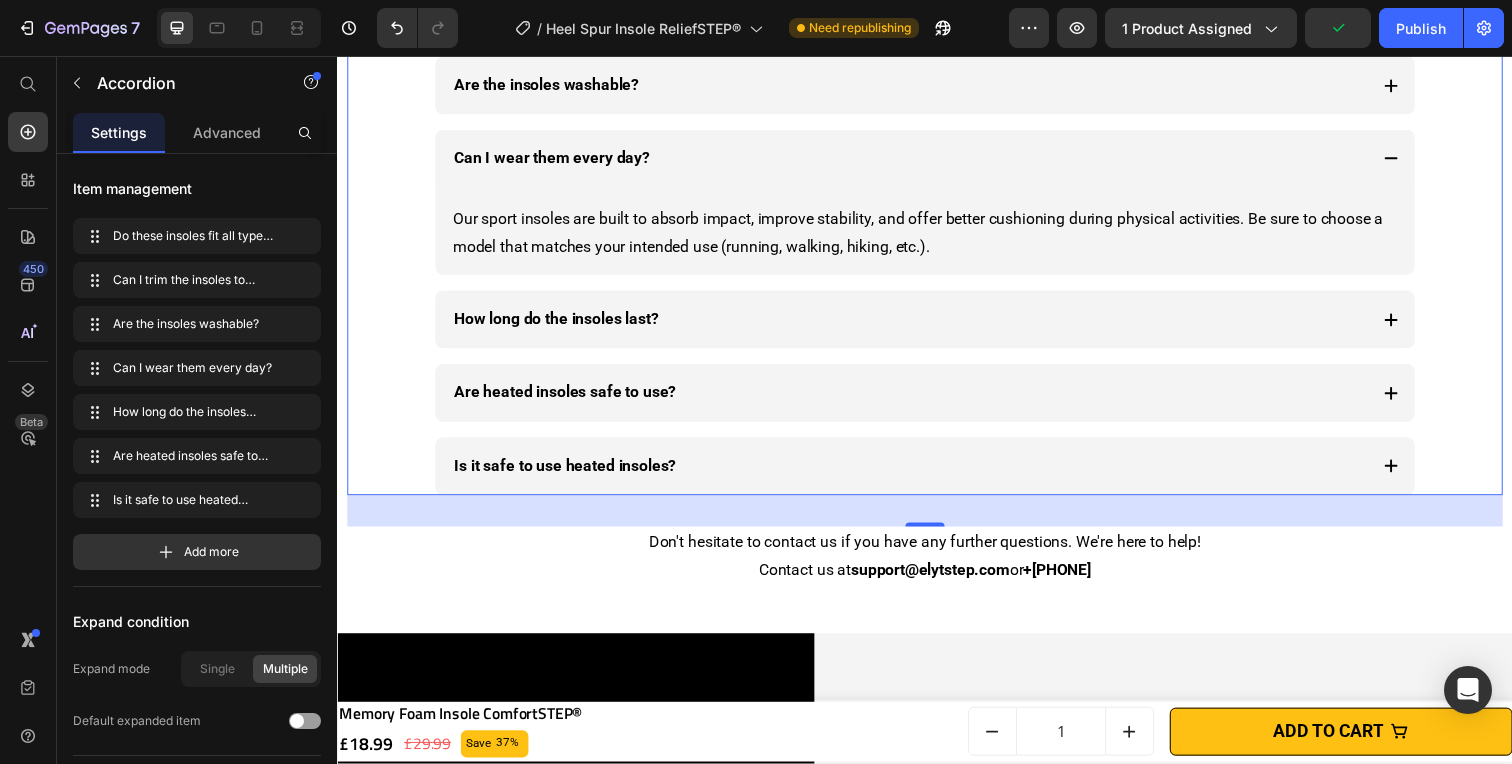 click on "Can I wear them every day?" at bounding box center [921, 161] 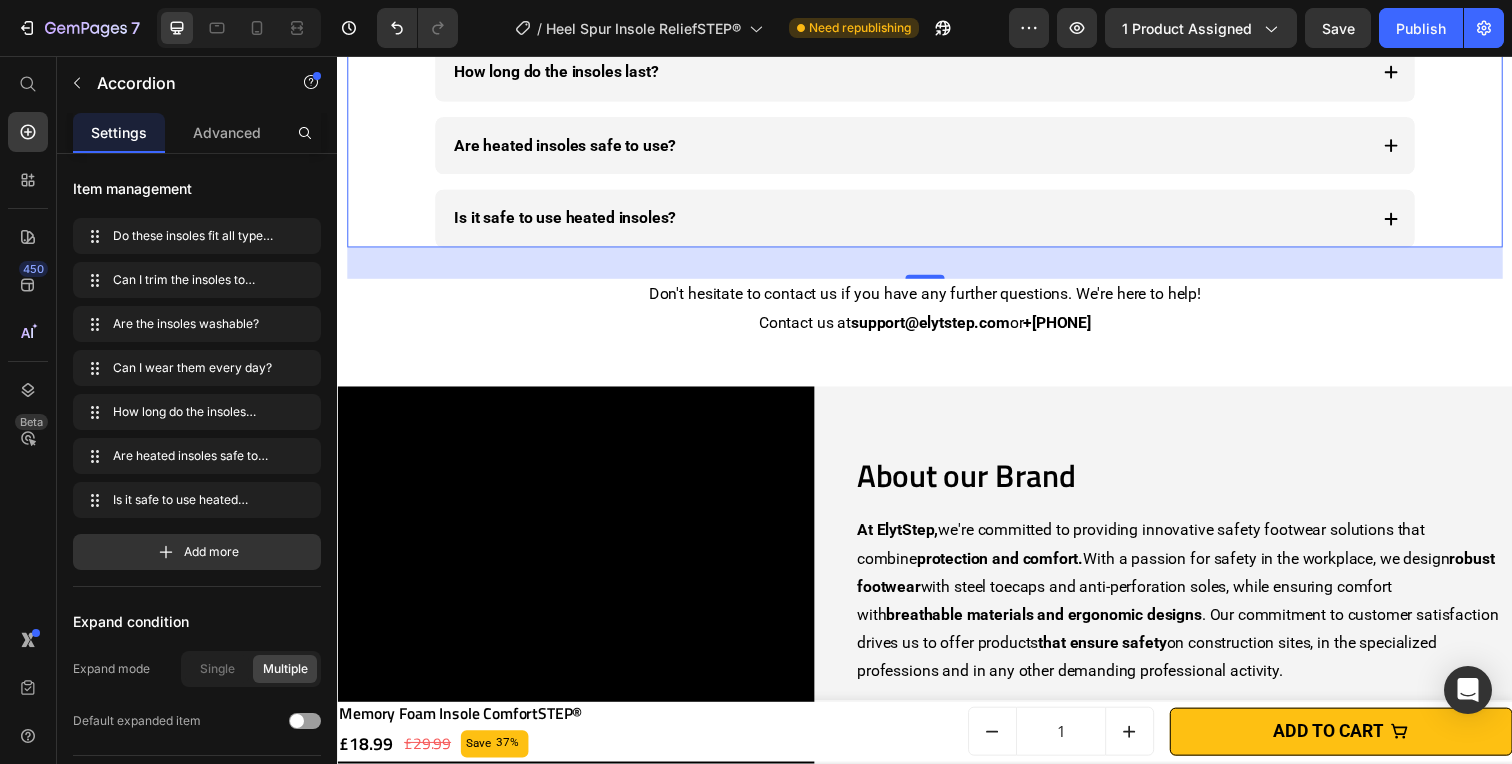 scroll, scrollTop: 8299, scrollLeft: 0, axis: vertical 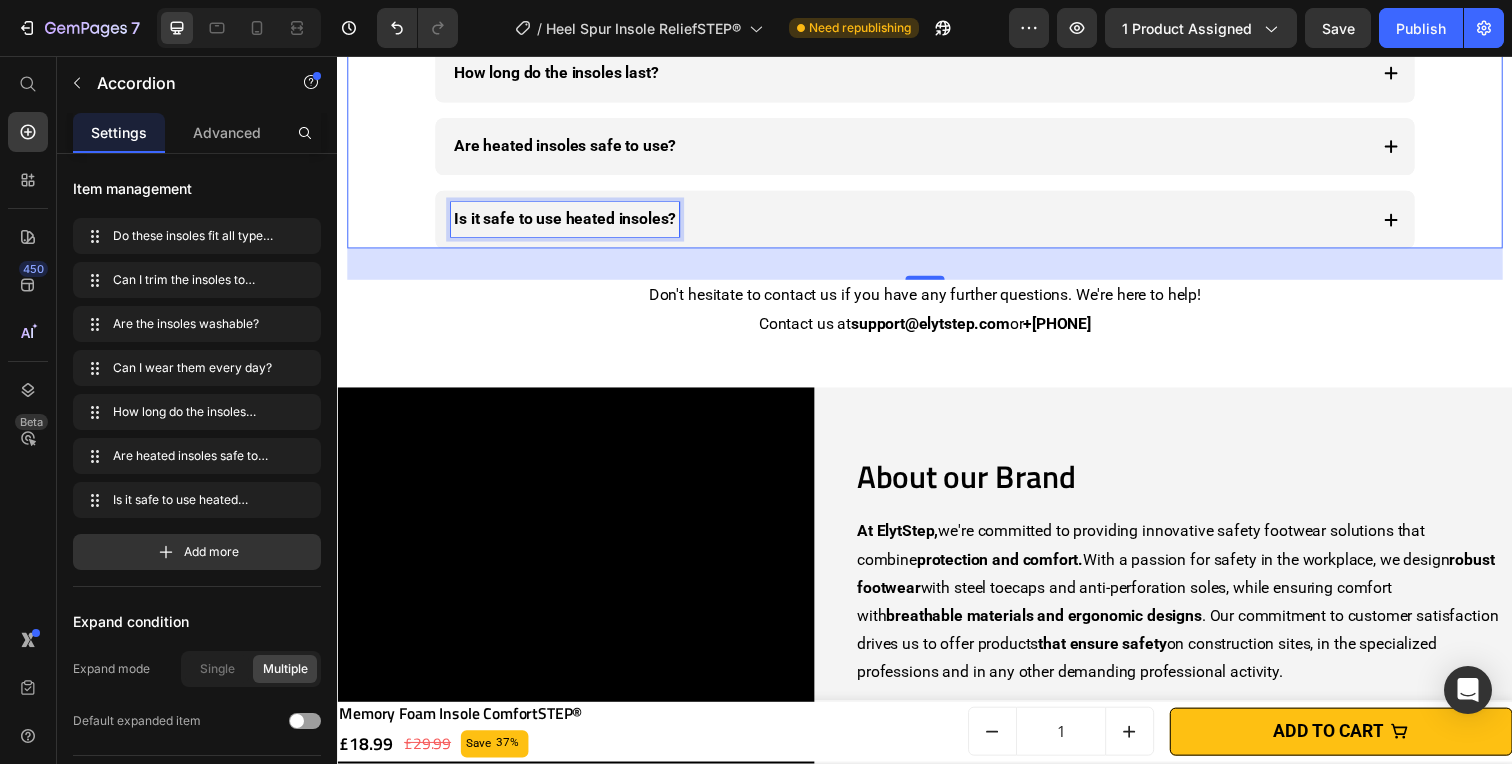 click on "Is it safe to use heated insoles?" at bounding box center (569, 222) 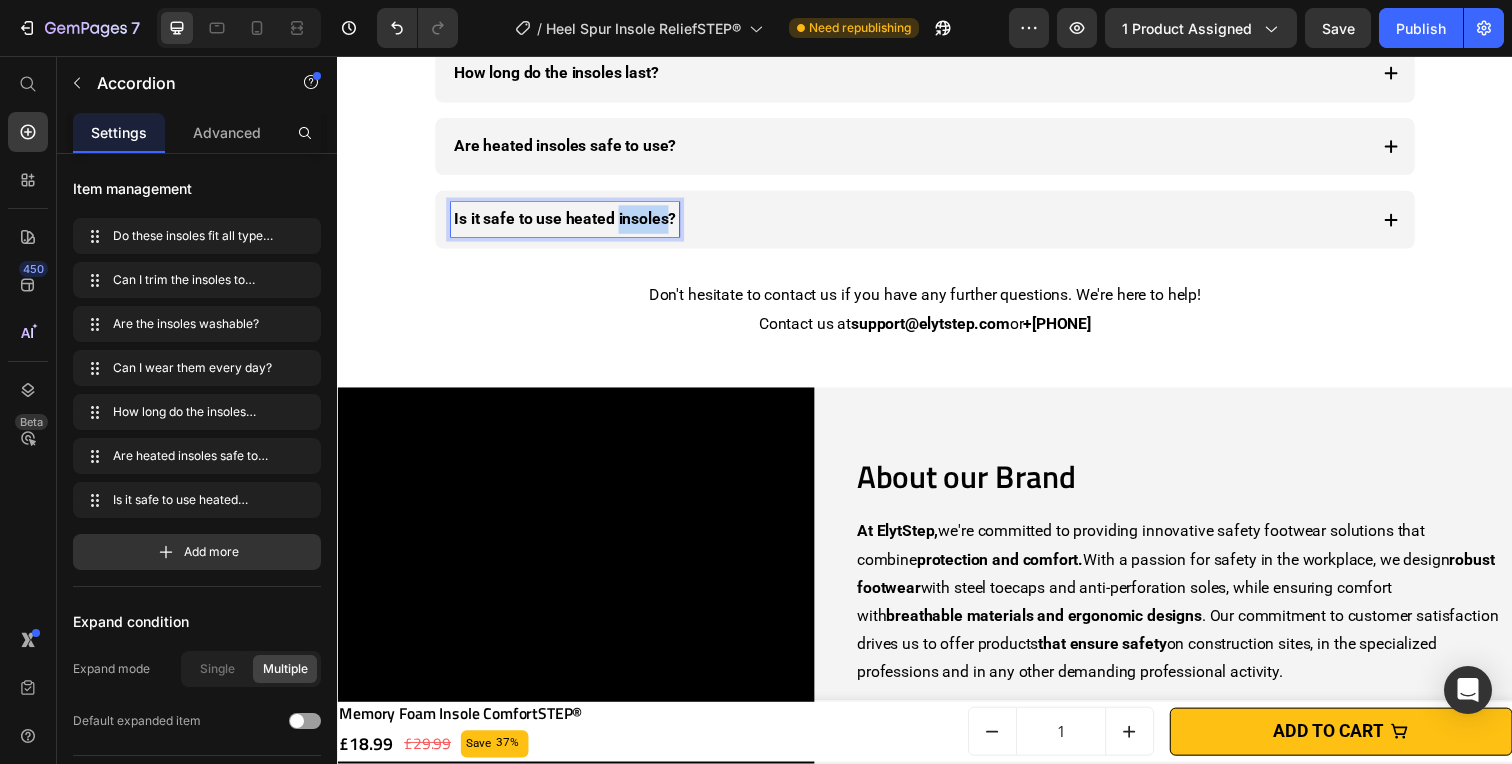 click on "Is it safe to use heated insoles?" at bounding box center (569, 222) 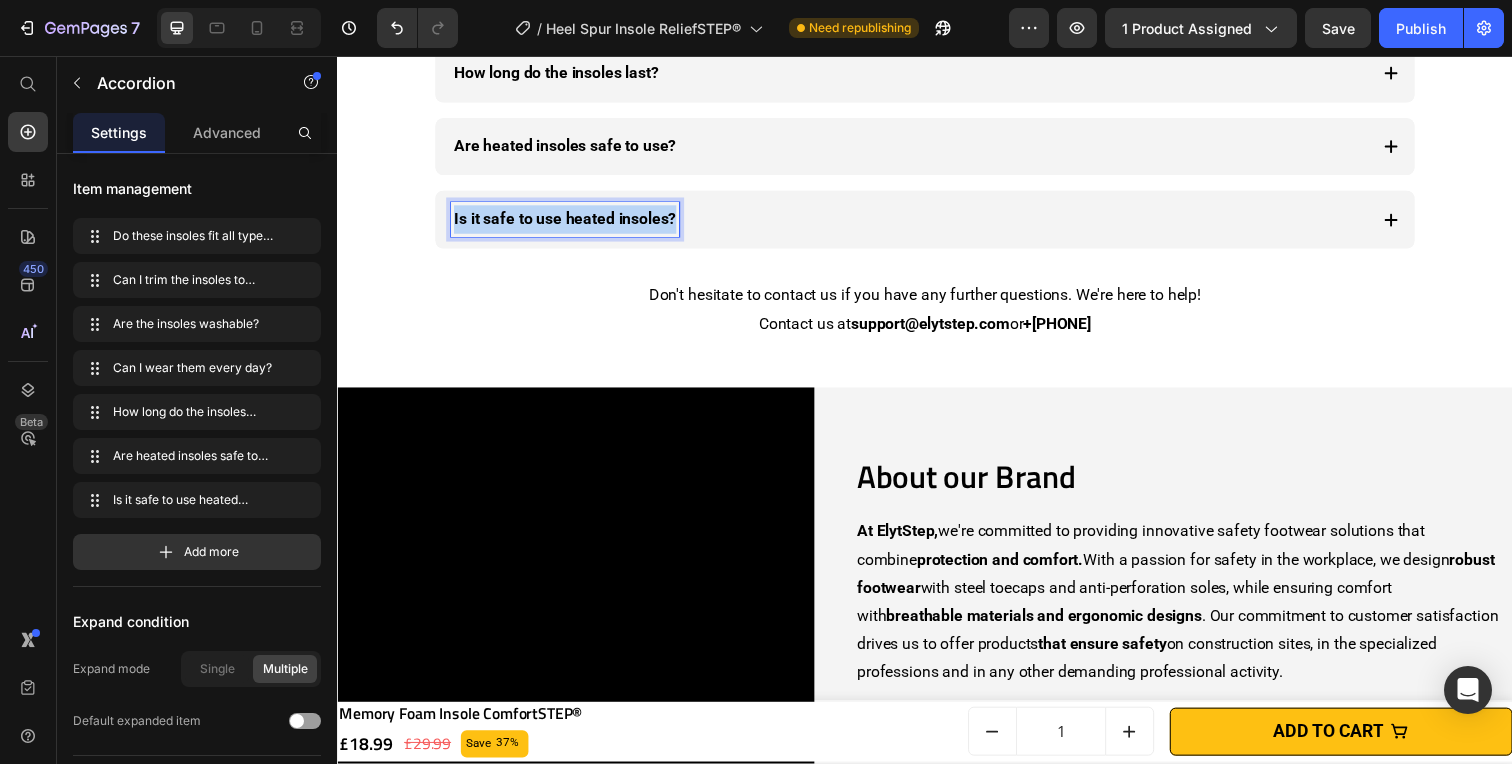 click on "Is it safe to use heated insoles?" at bounding box center [569, 222] 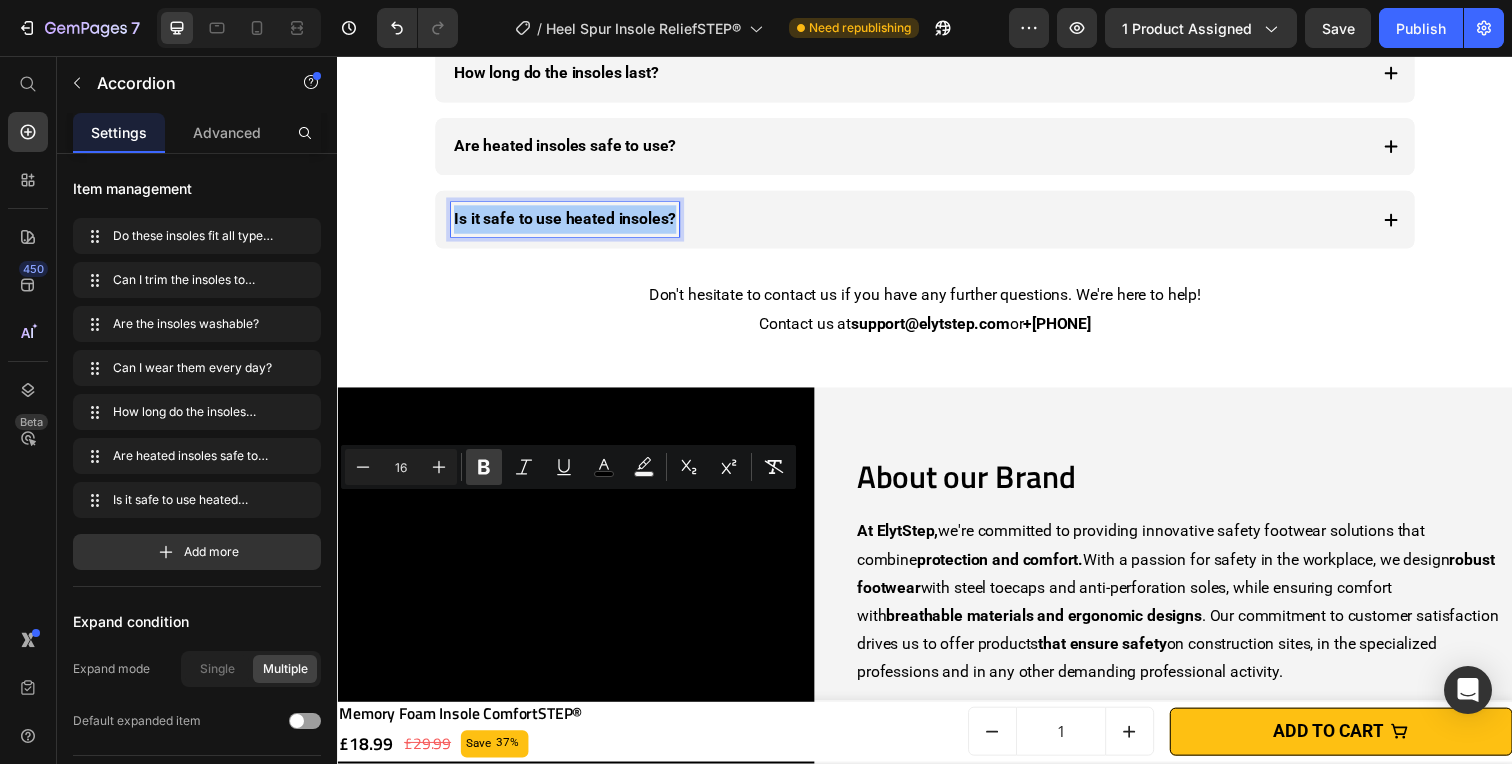 click 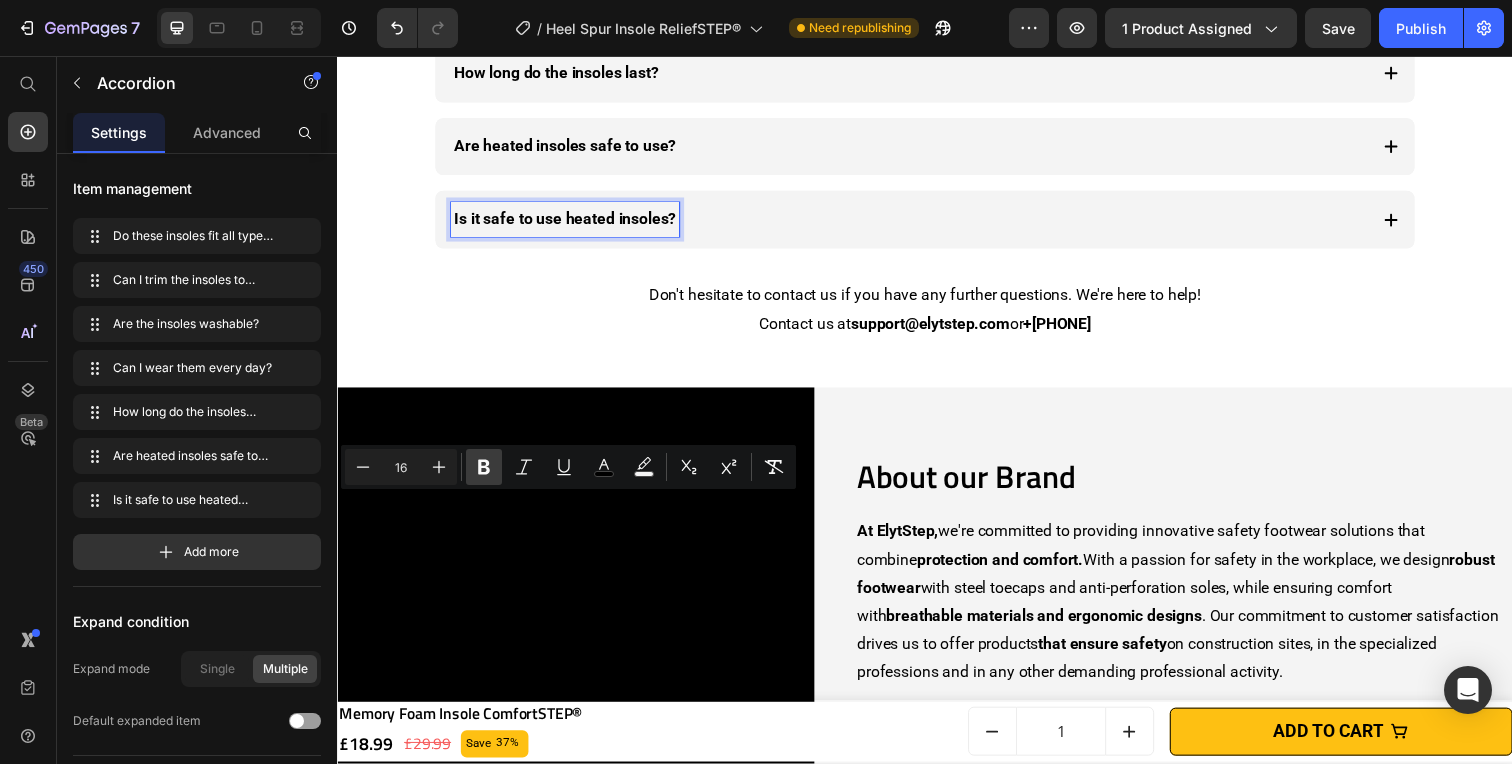 click 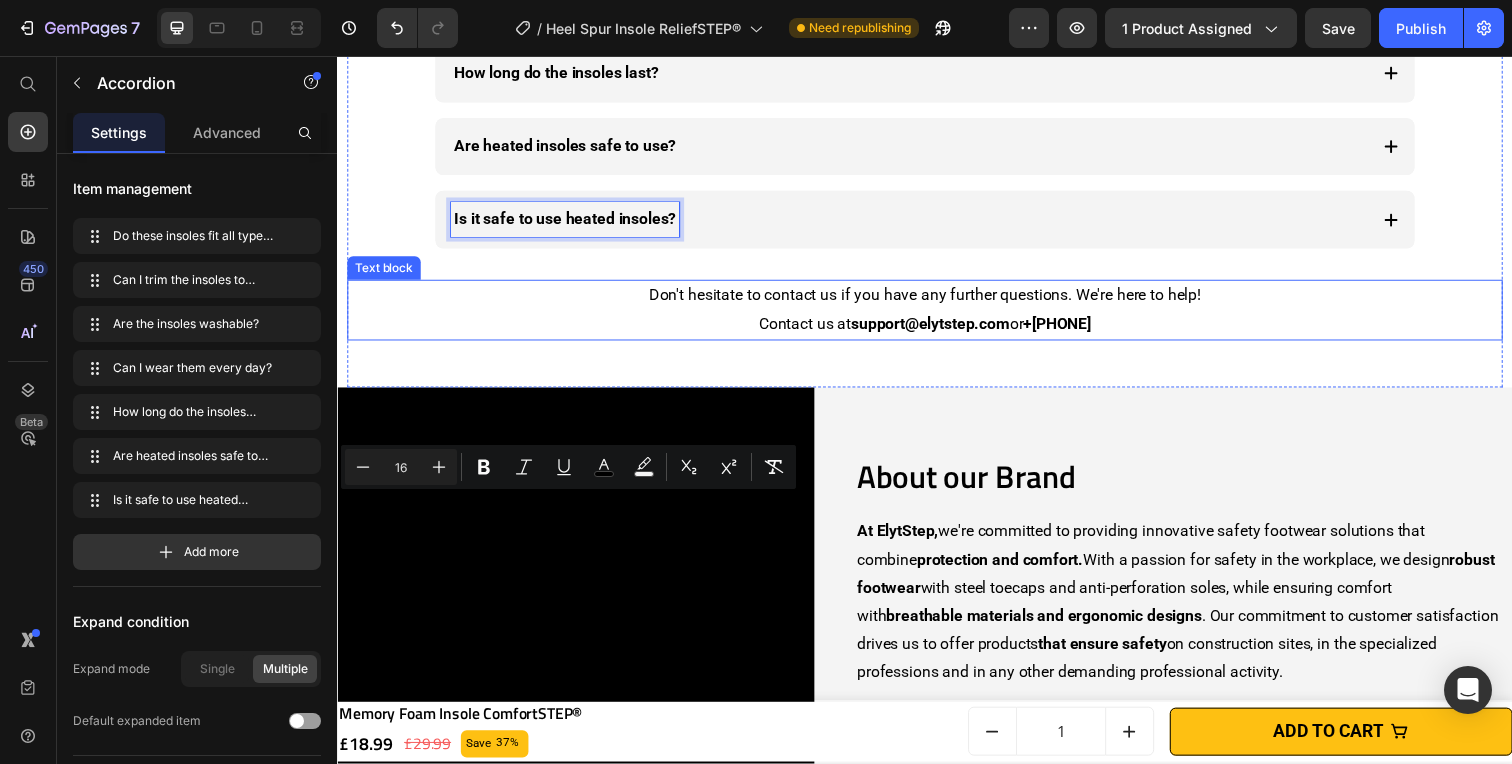 click on "Don't hesitate to contact us if you have any further questions. We're here to help!" at bounding box center (937, 301) 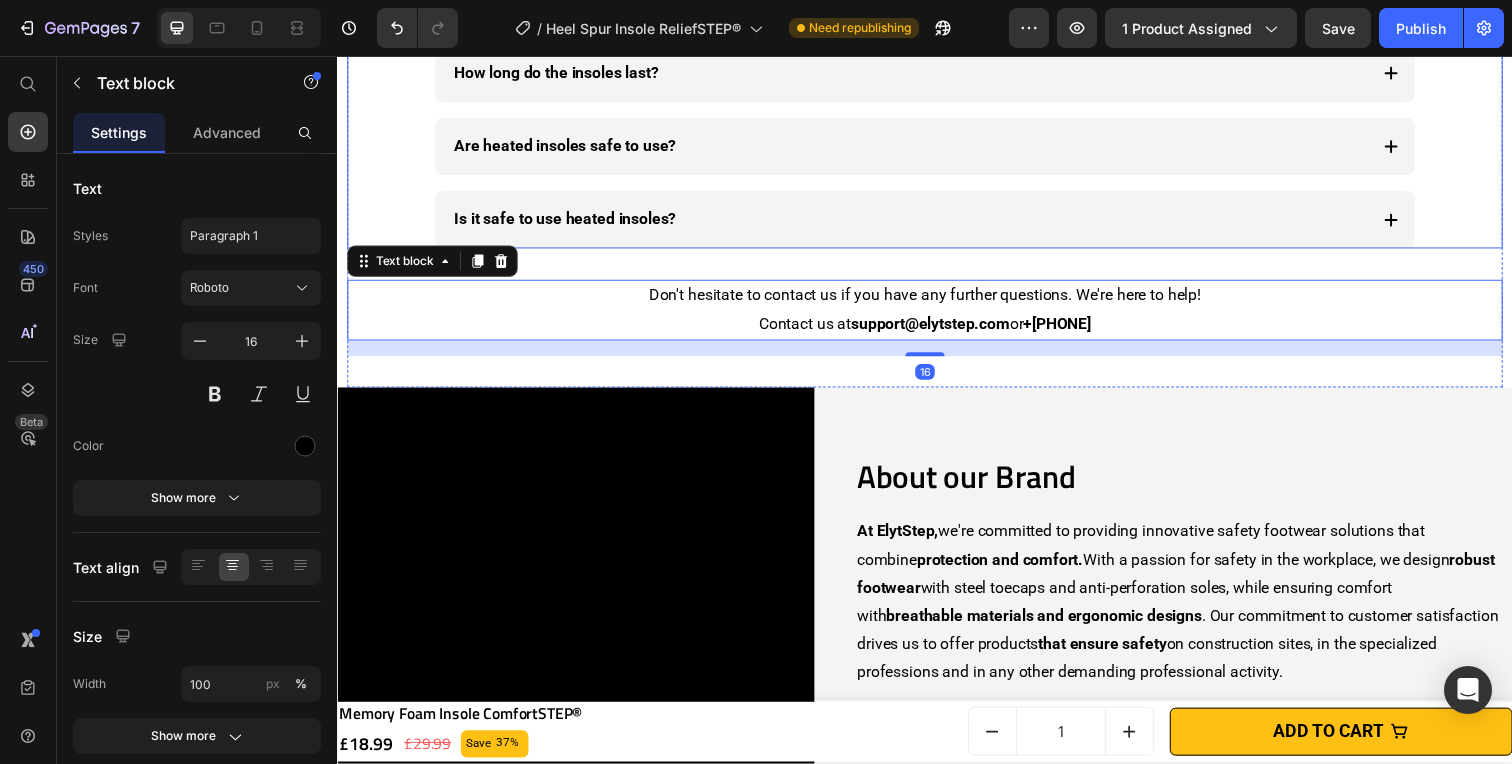 click on "Are heated insoles safe to use?" at bounding box center (569, 148) 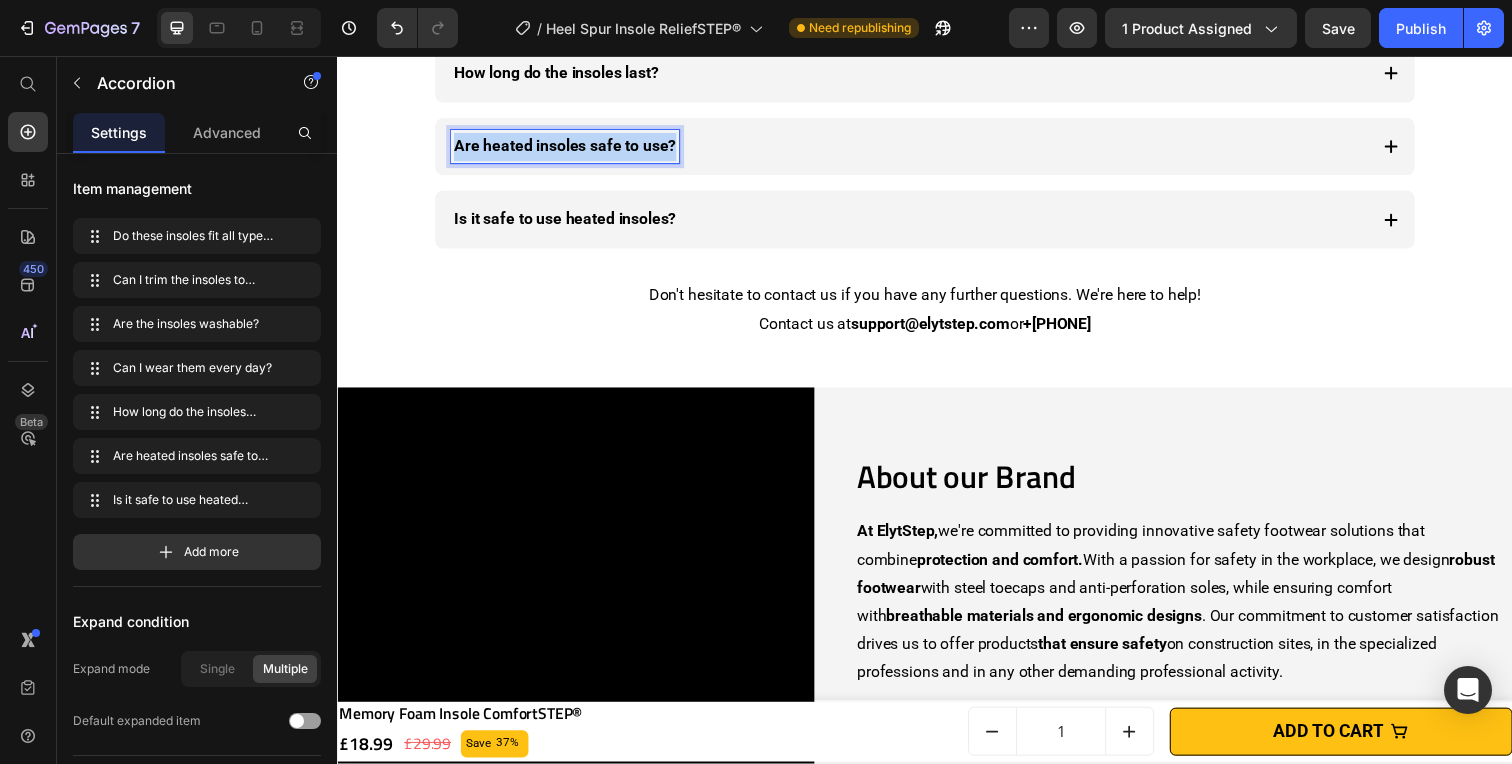 click on "Are heated insoles safe to use?" at bounding box center [569, 148] 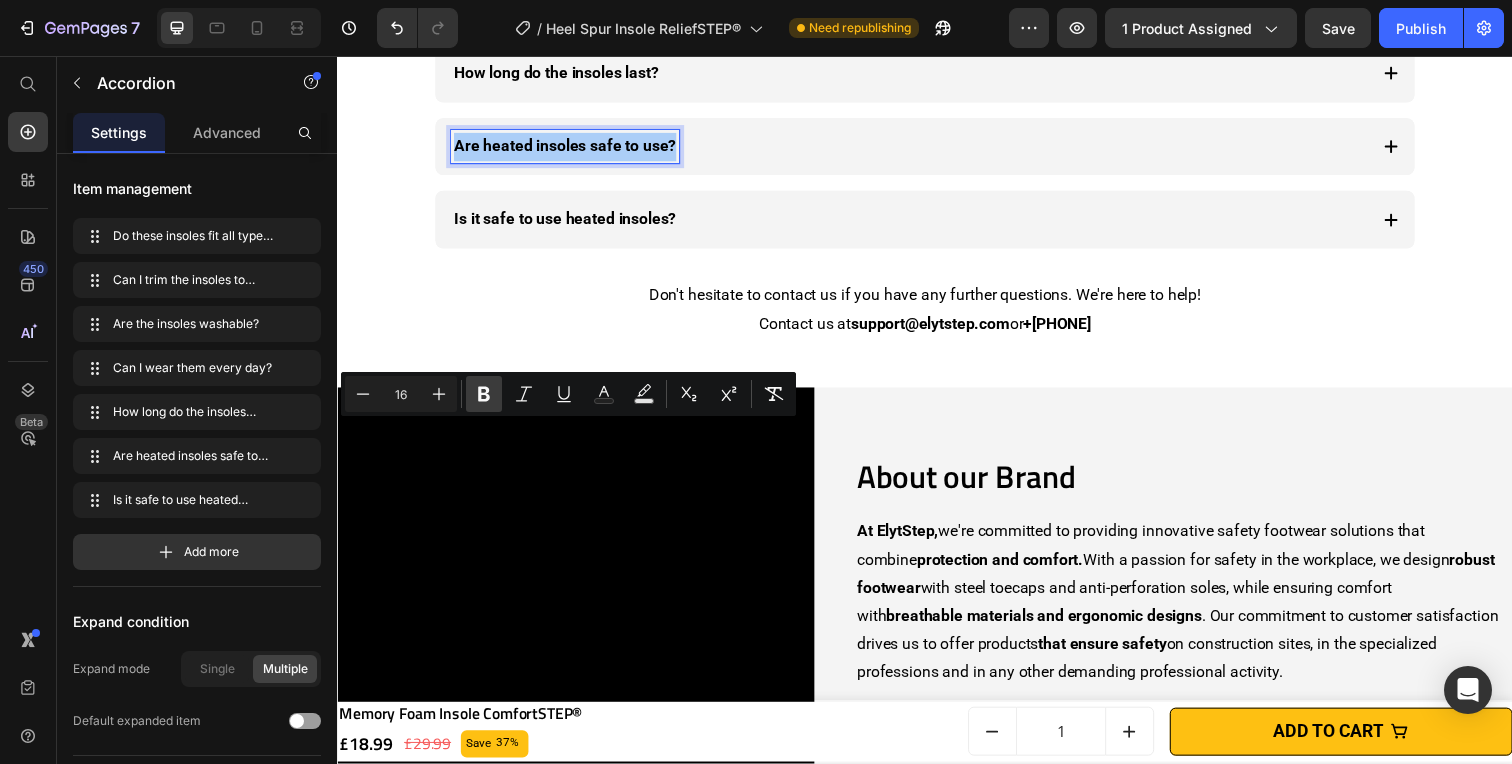 click 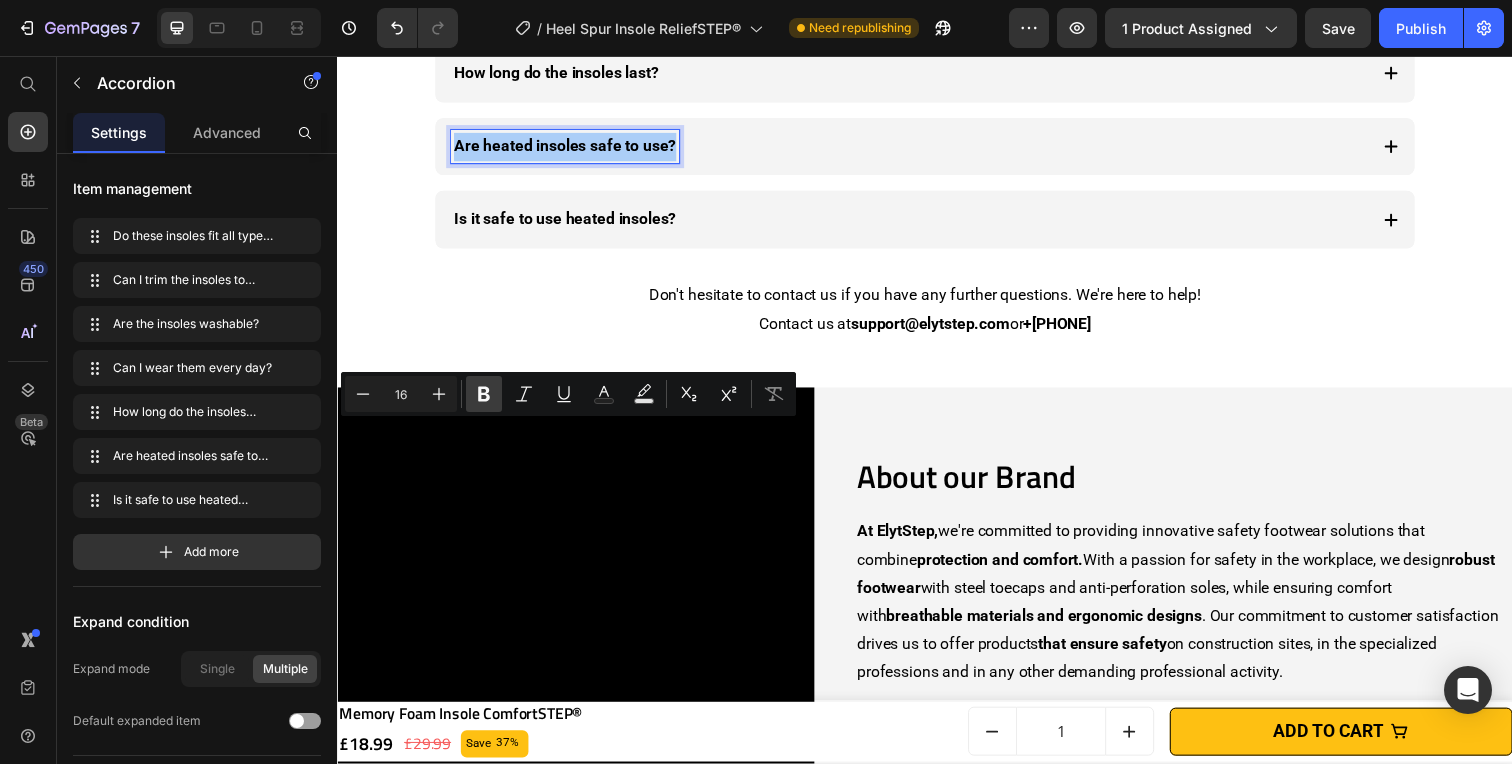 click on "Bold" at bounding box center (484, 394) 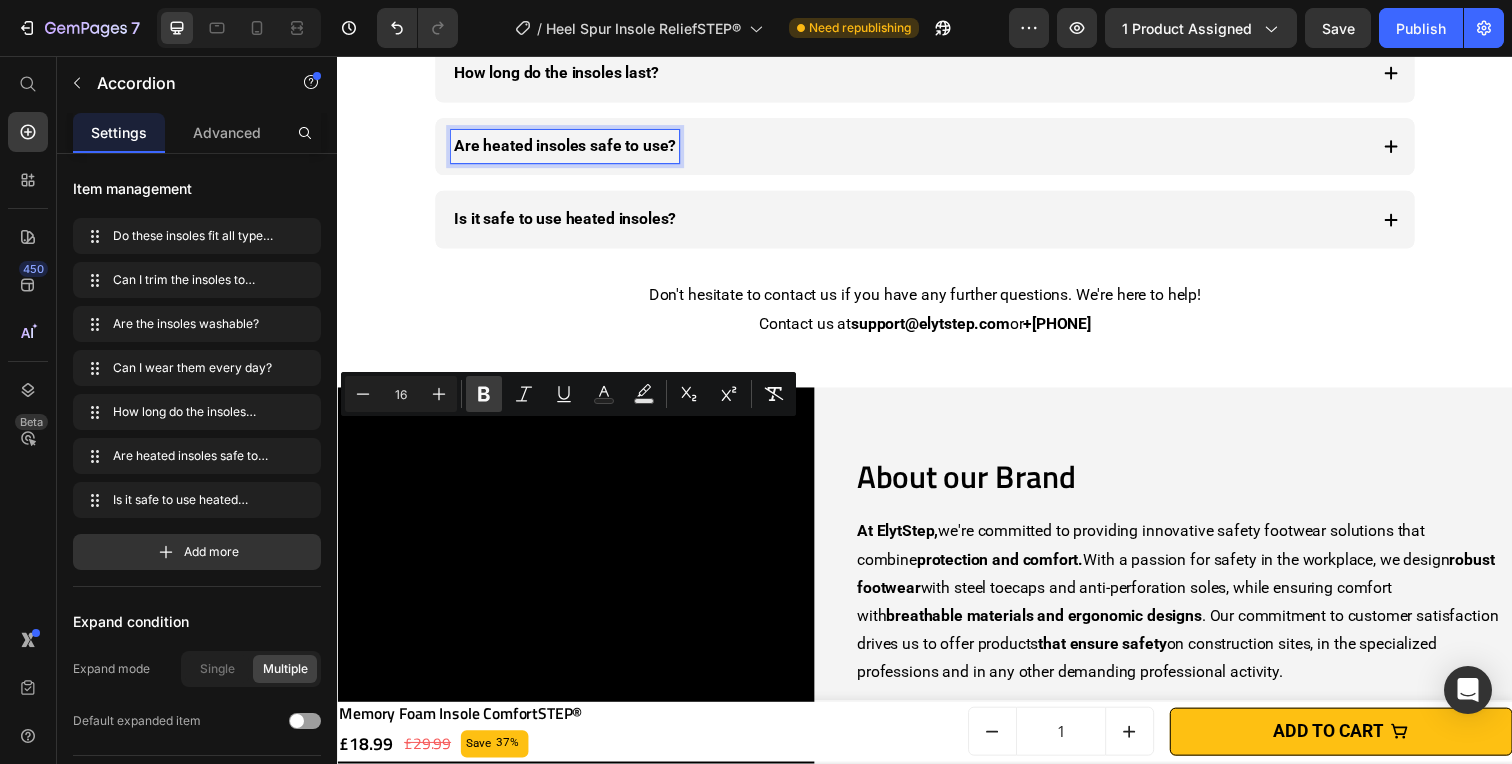 click on "Bold" at bounding box center [484, 394] 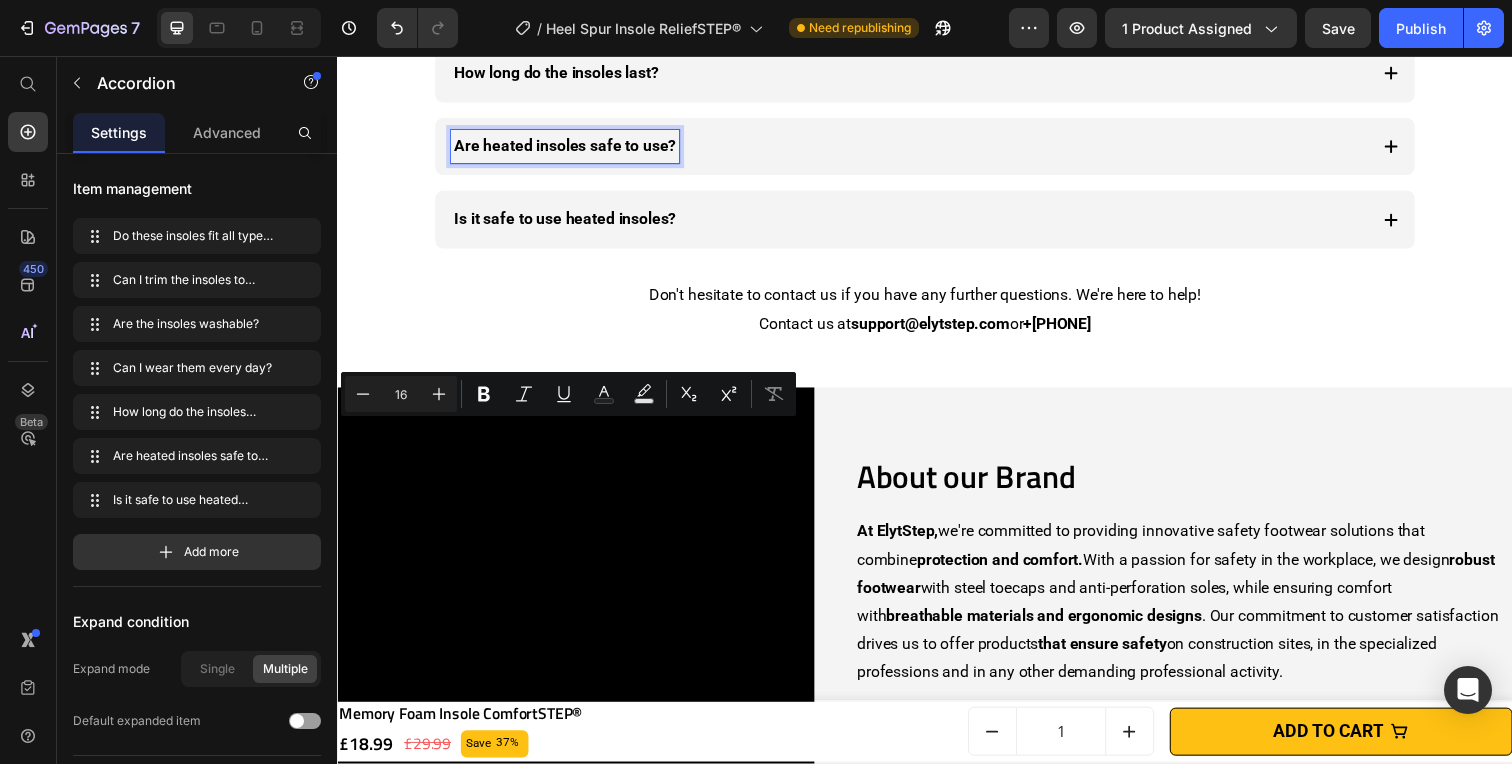click on "How long do the insoles last?" at bounding box center [560, 73] 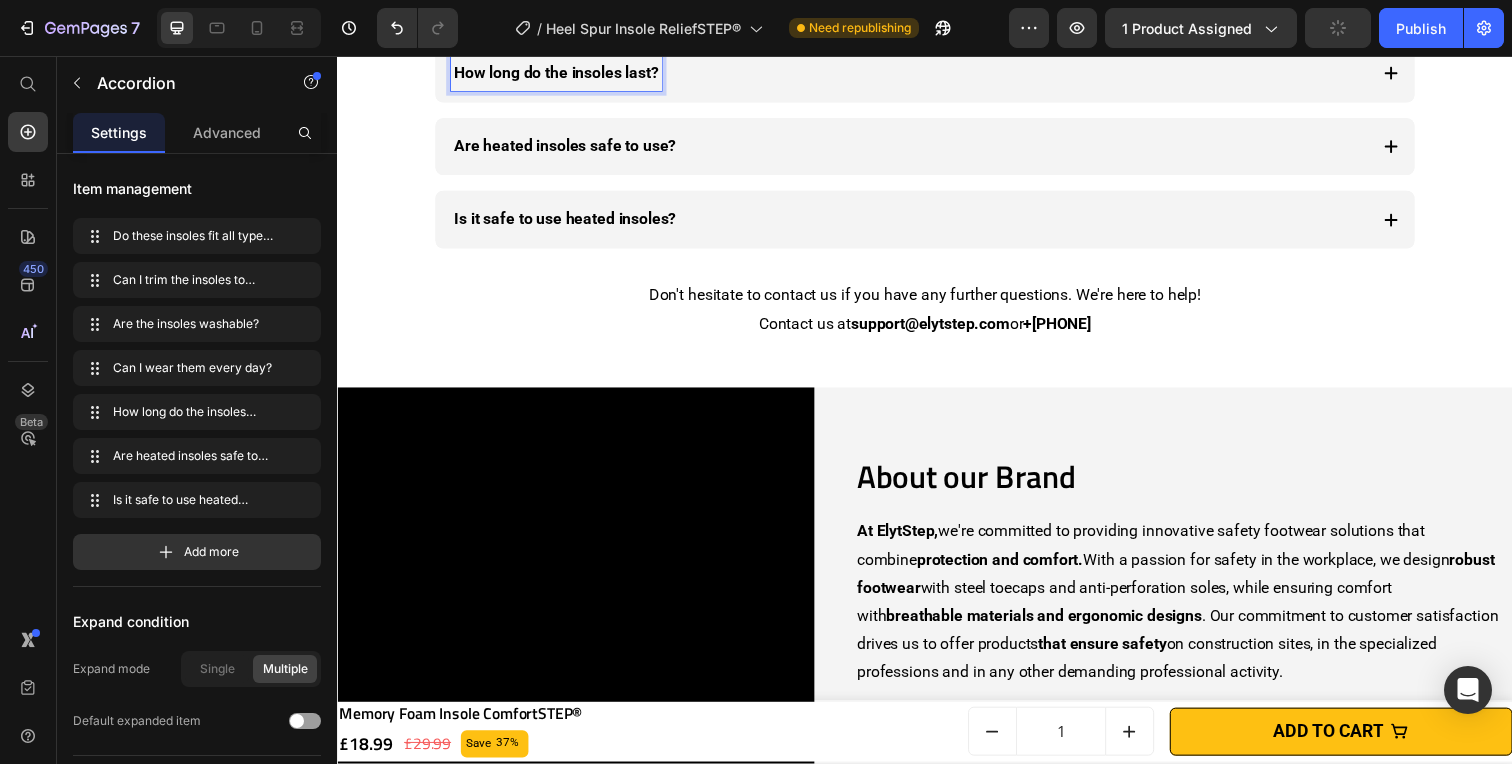 click on "How long do the insoles last?" at bounding box center (560, 73) 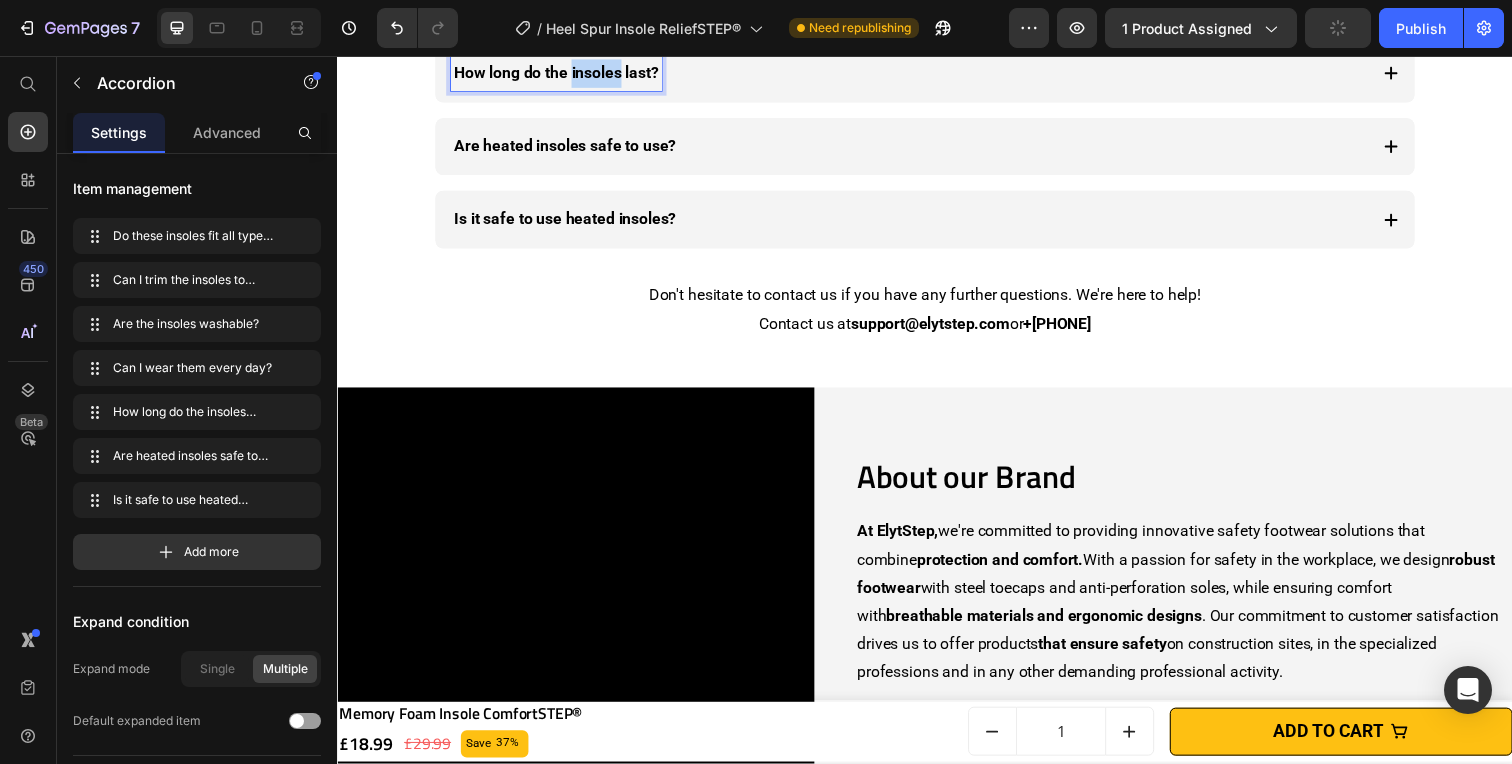 click on "How long do the insoles last?" at bounding box center (560, 73) 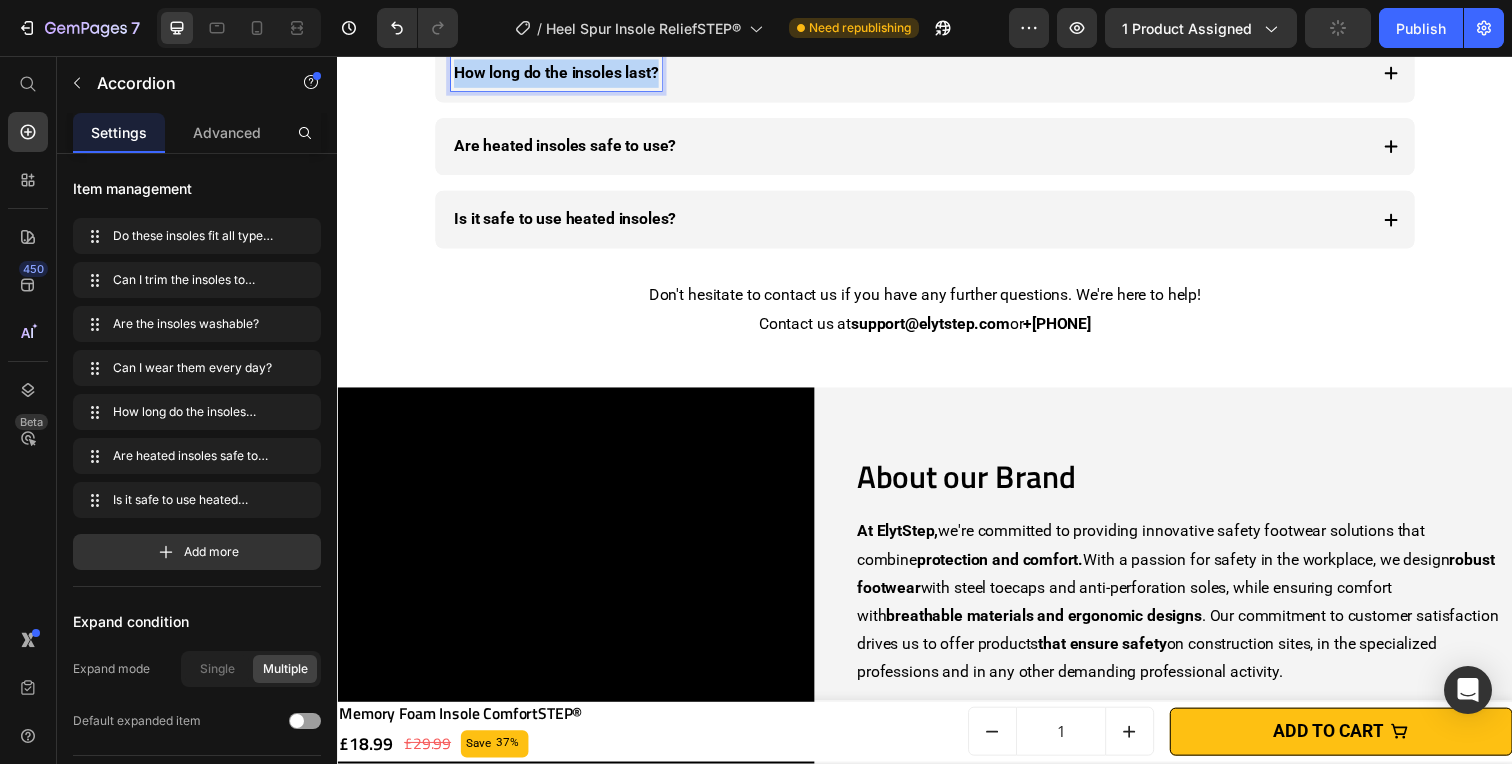 click on "How long do the insoles last?" at bounding box center (560, 73) 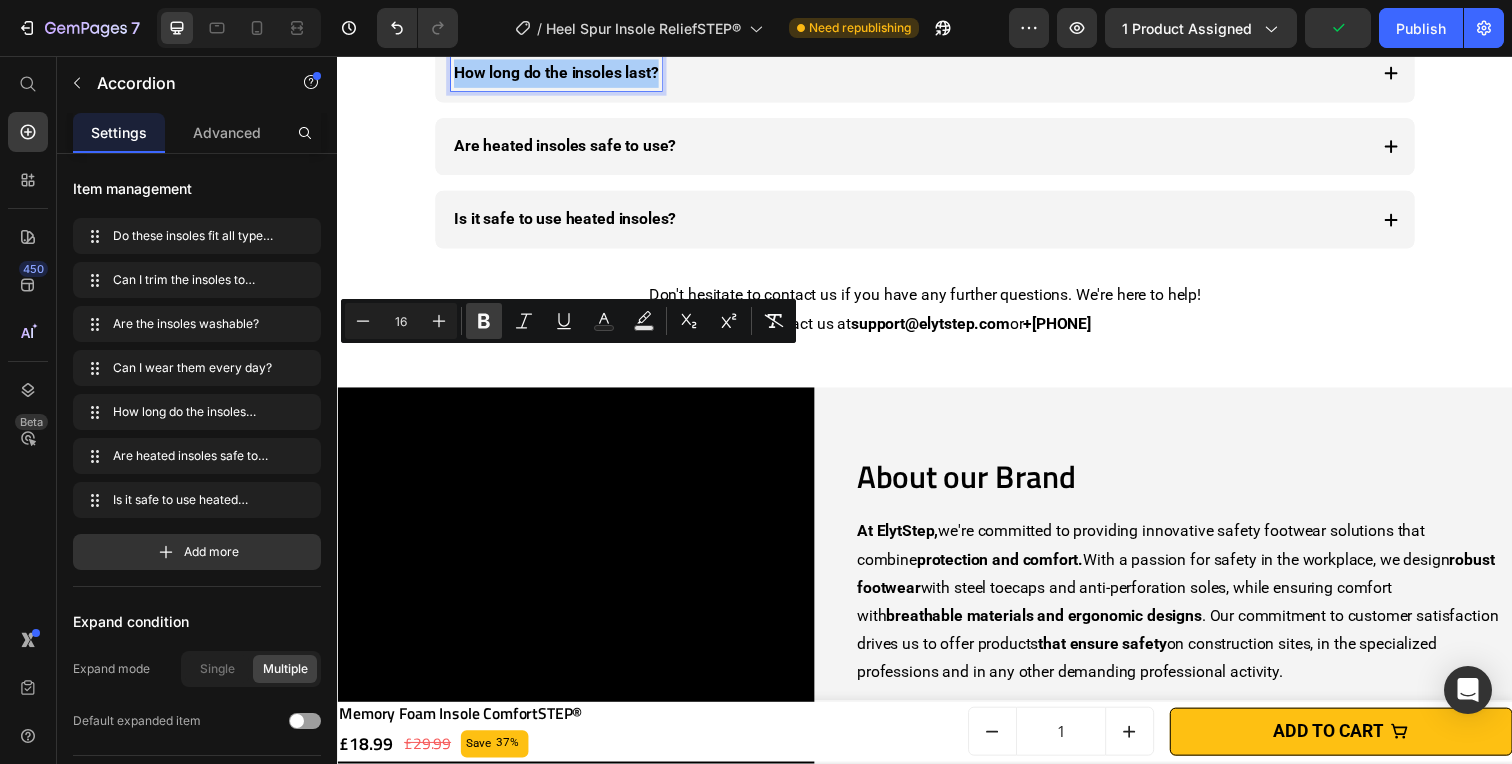 click on "Bold" at bounding box center [484, 321] 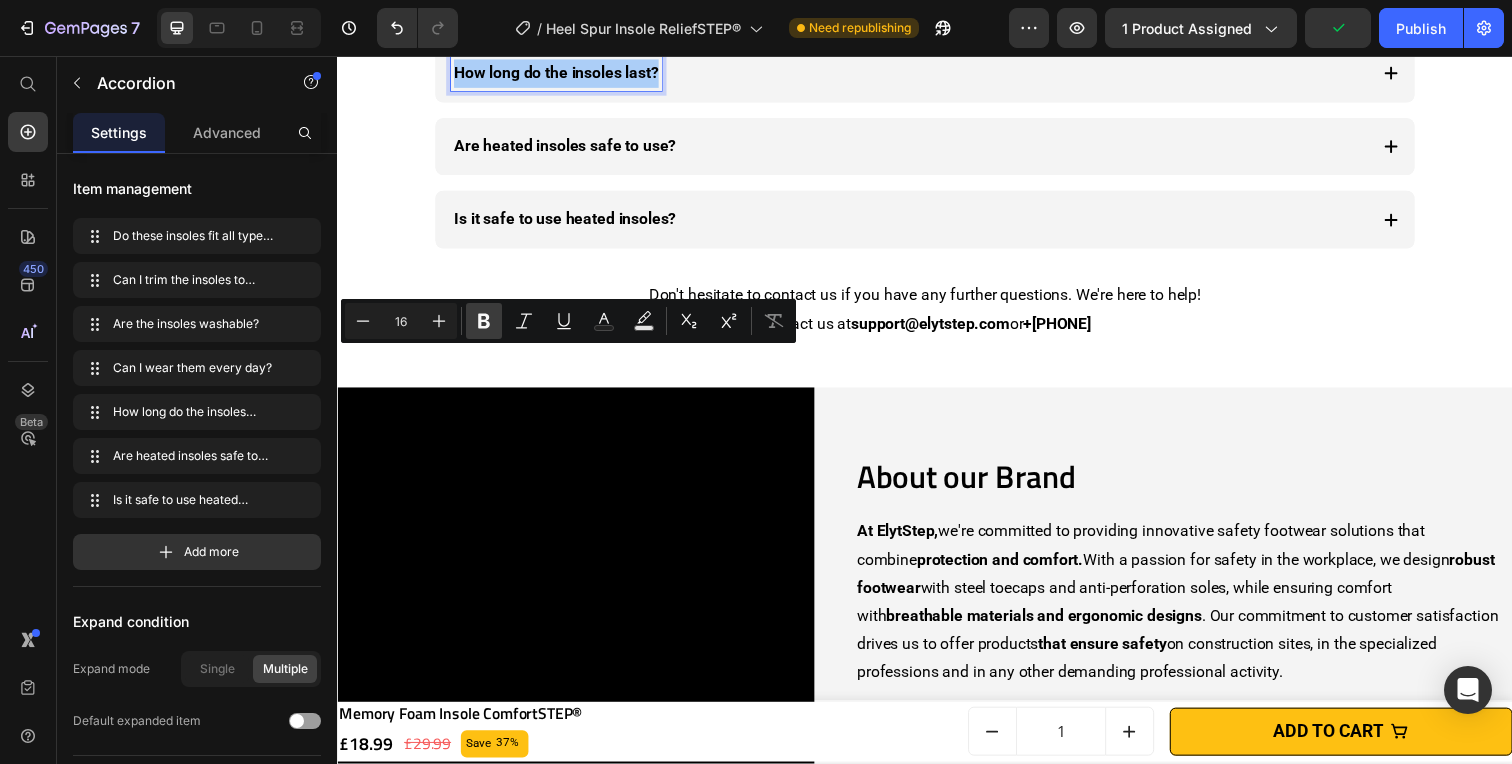 click 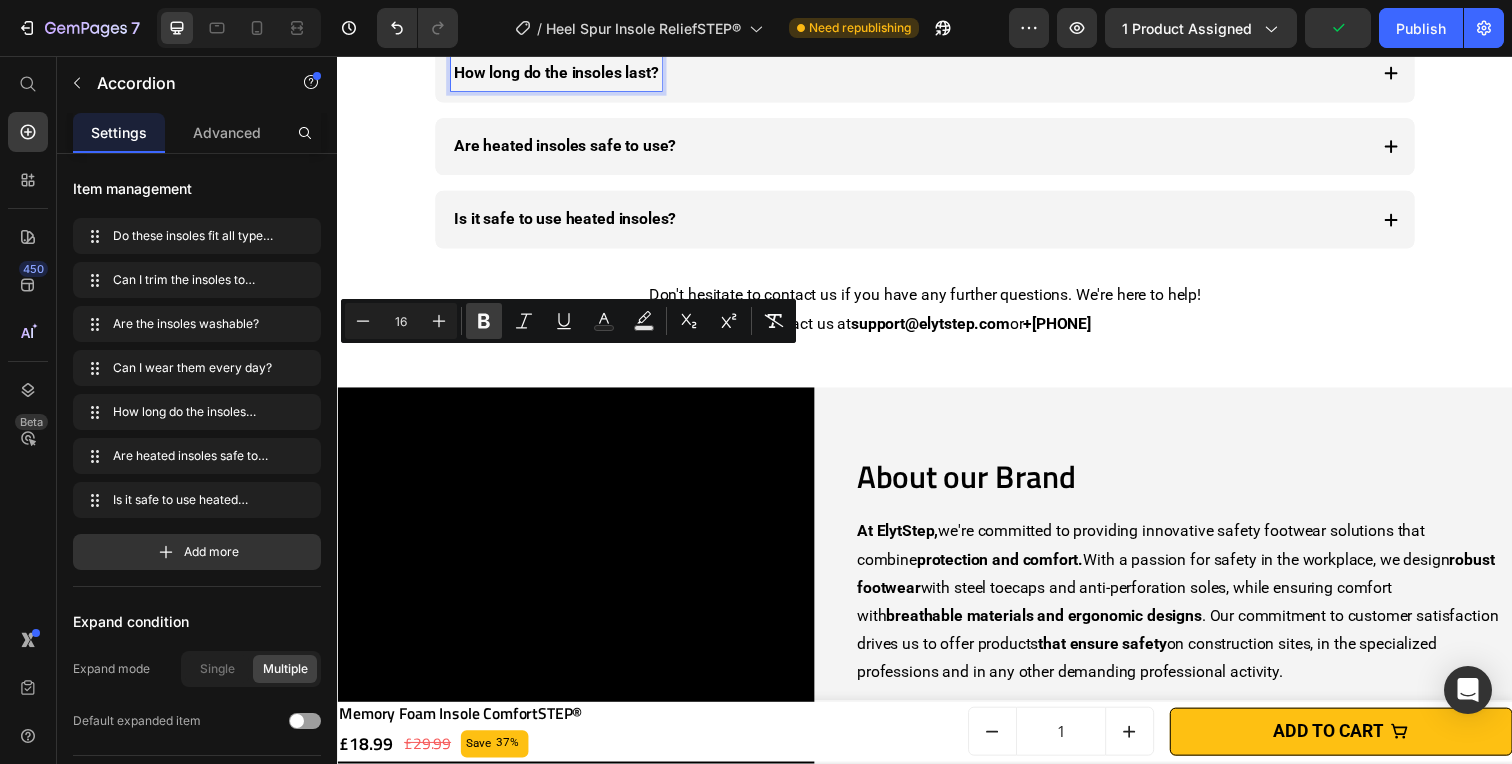 click 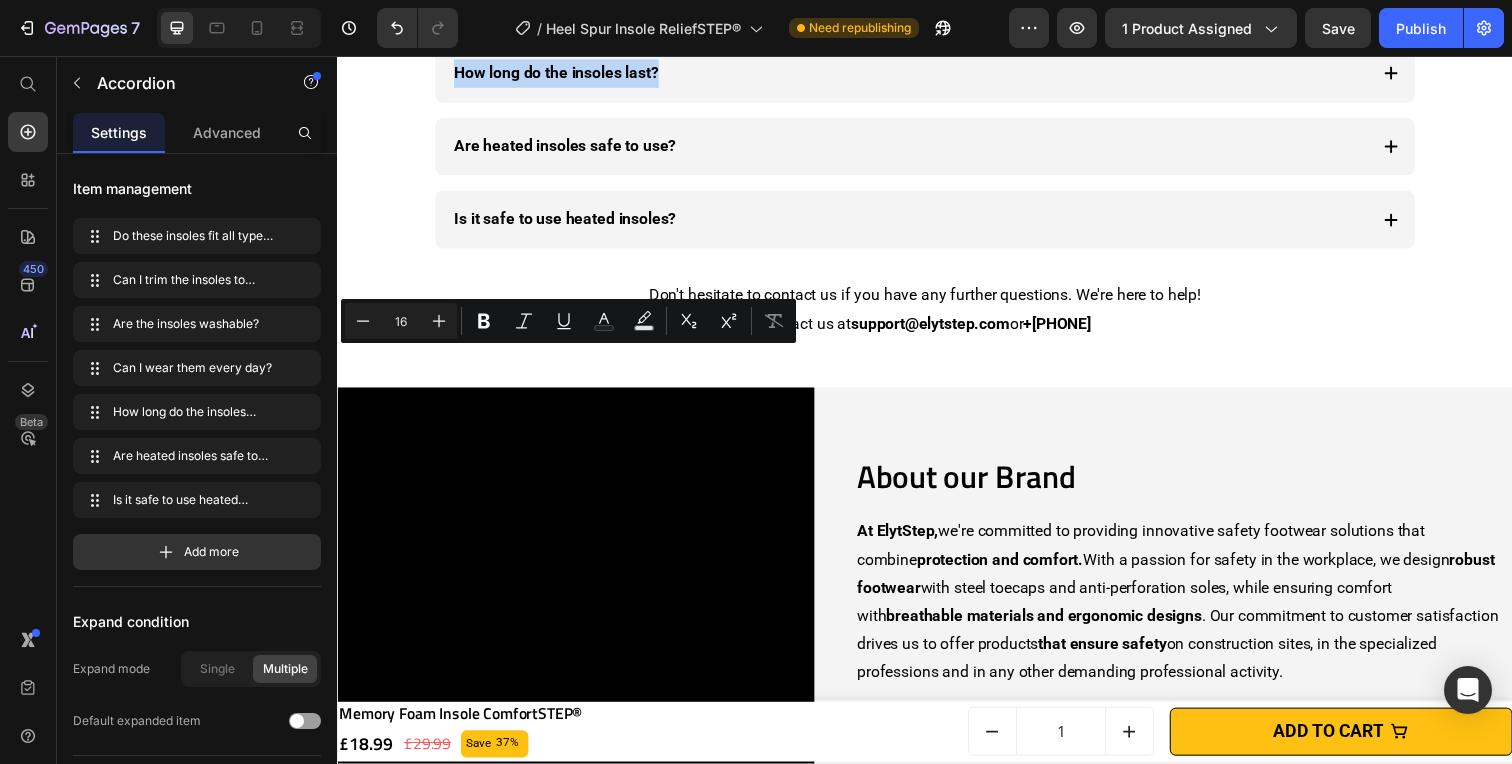 click on "How long do the insoles last?" at bounding box center (937, 74) 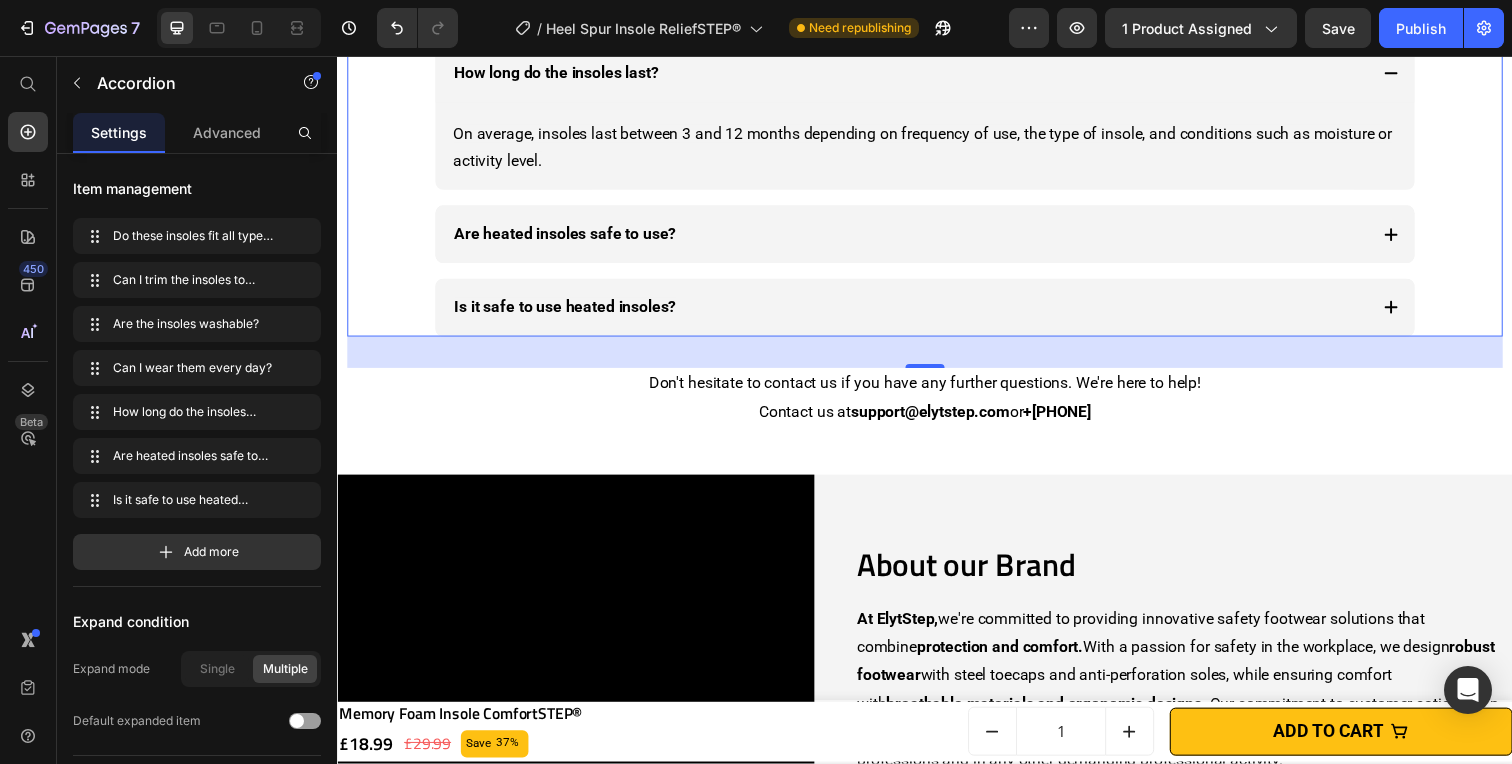 click on "Can I wear them every day?" at bounding box center (556, -2) 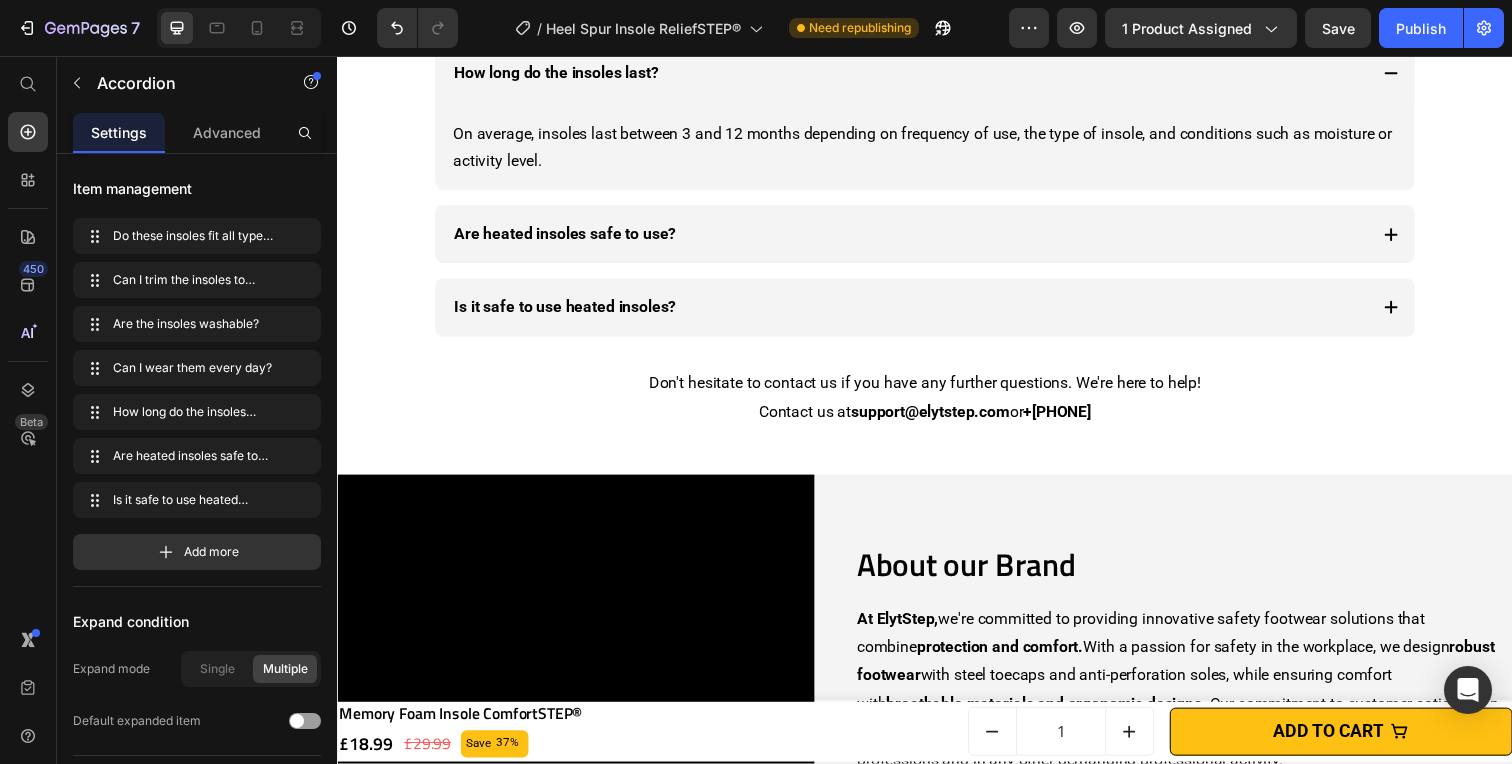 click on "Can I wear them every day?" at bounding box center (556, -2) 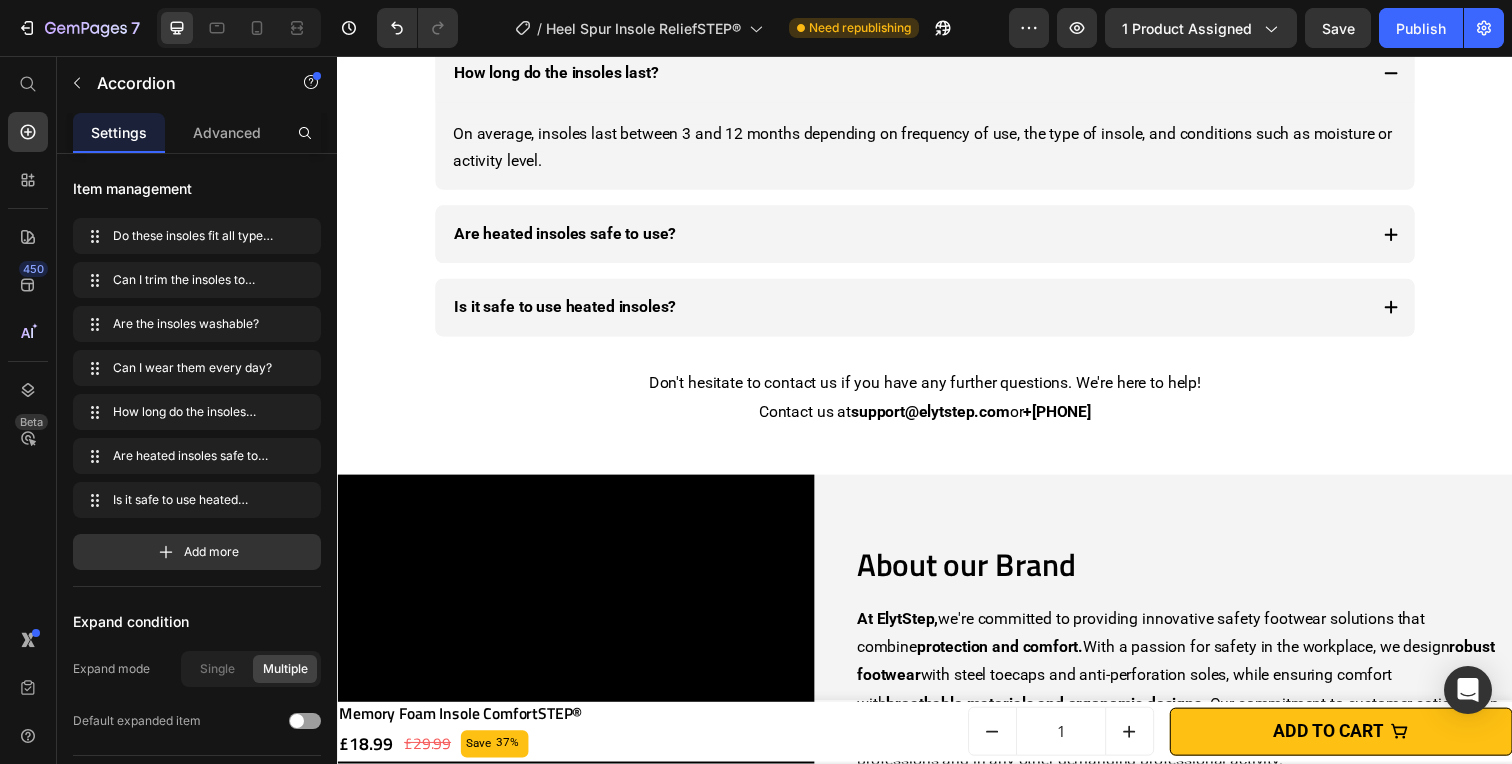 click on "Can I wear them every day?" at bounding box center [556, -2] 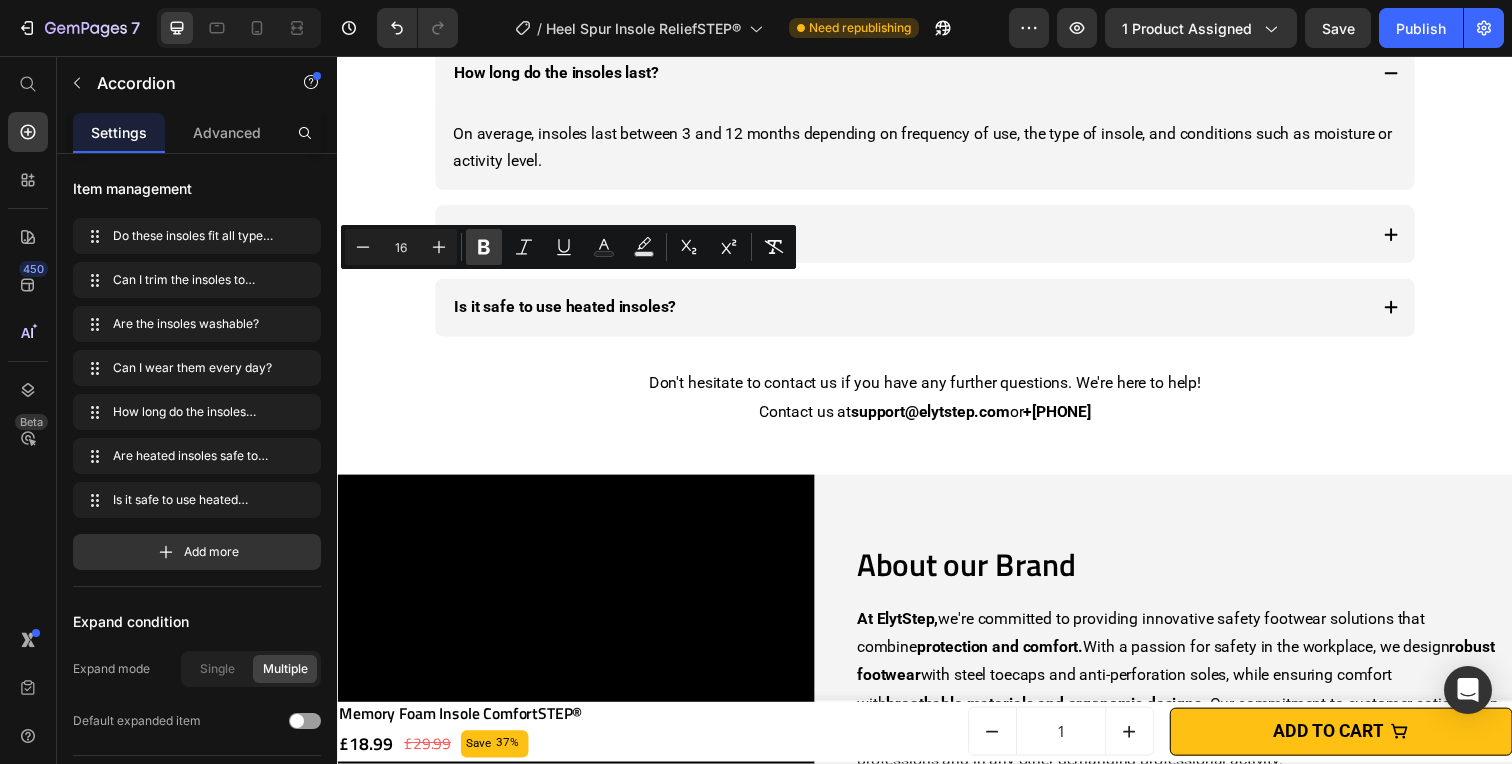 click 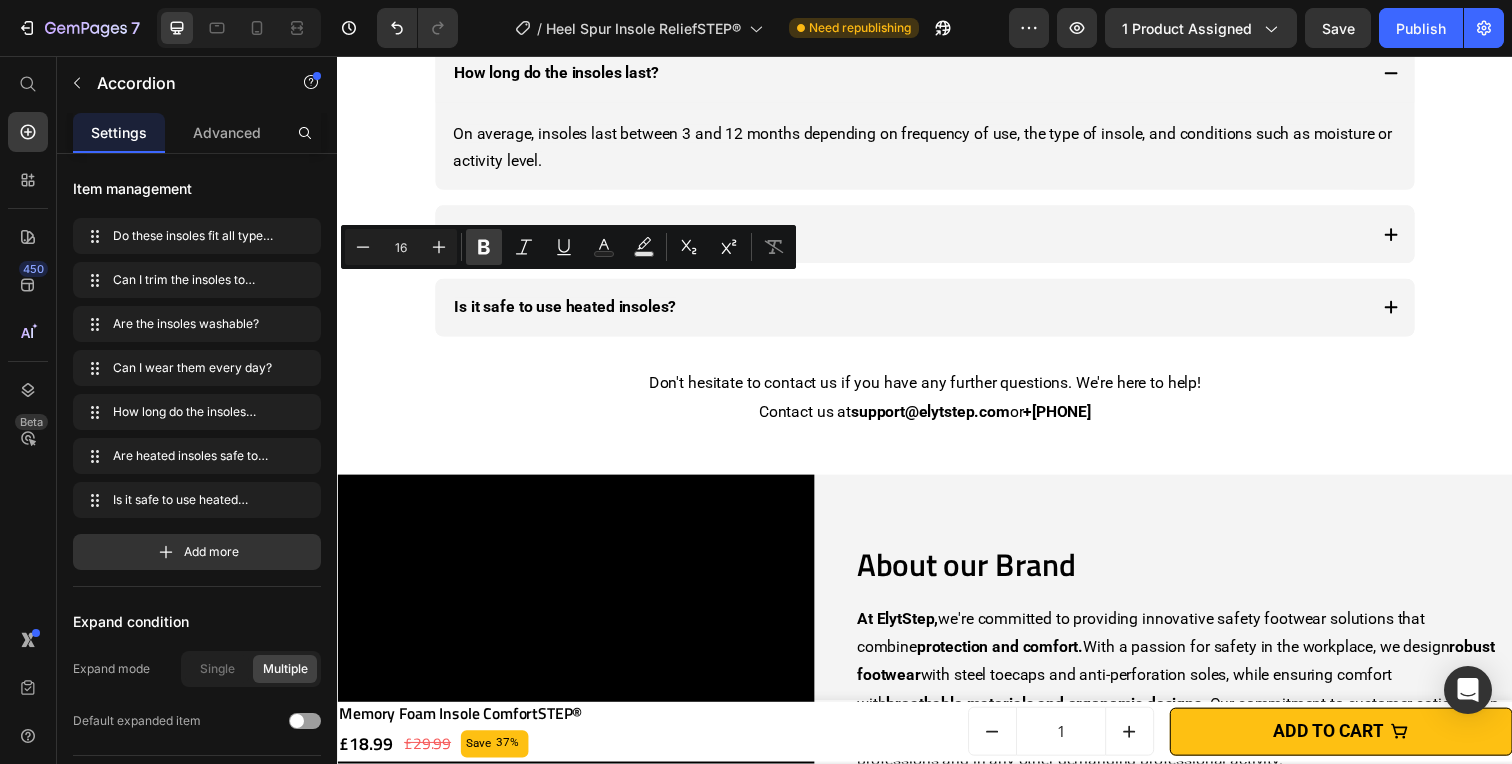 click 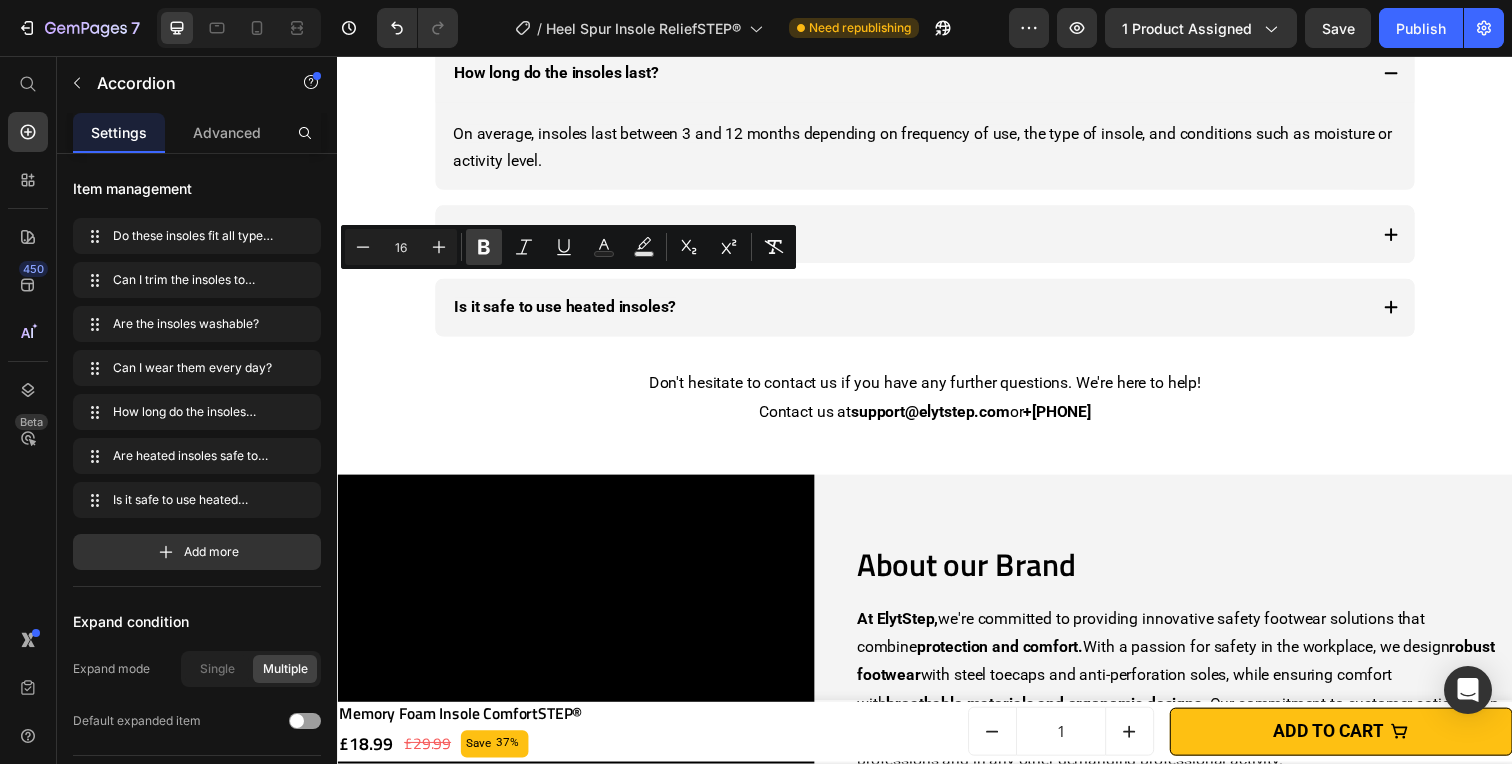 click 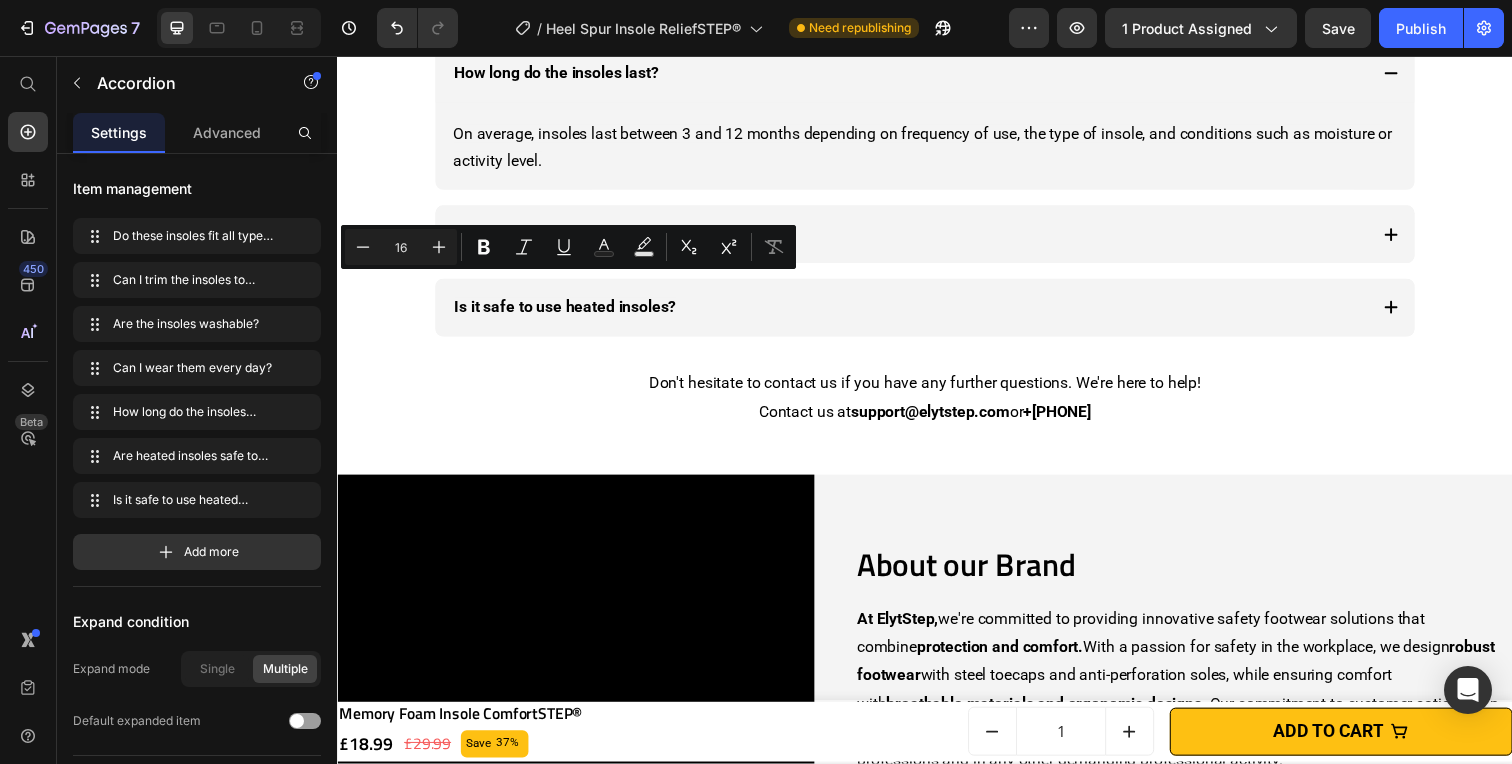 click on "Do these insoles fit all types of shoes? Can I trim the insoles to match my shoe size? Are the insoles washable? Can I wear them every day? How long do the insoles last? On average, insoles last between [NUMBER] and [NUMBER] months depending on frequency of use, the type of insole, and conditions such as moisture or activity level. Text block Are heated insoles safe to use? Is it safe to use heated insoles?" at bounding box center [937, 44] 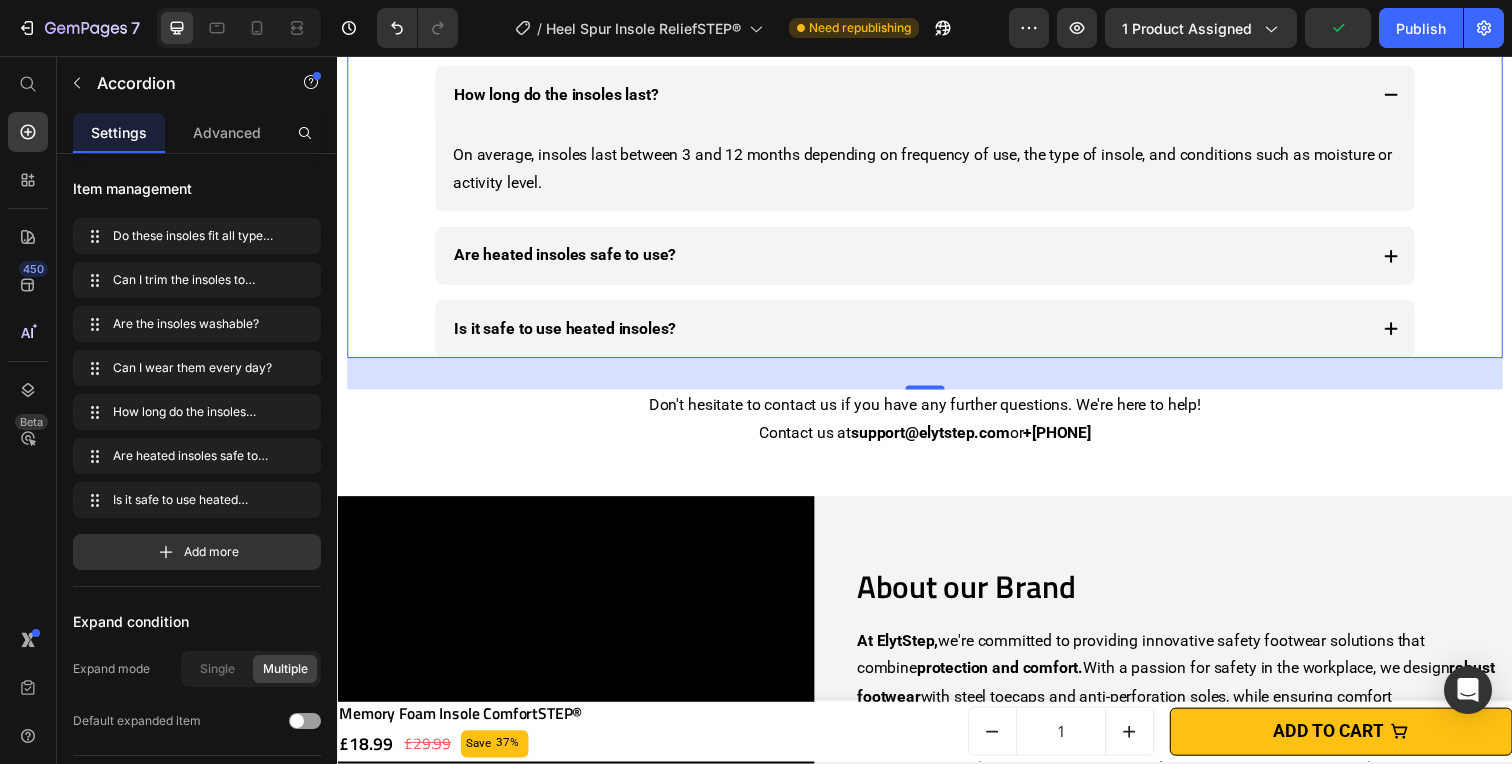 scroll, scrollTop: 8183, scrollLeft: 0, axis: vertical 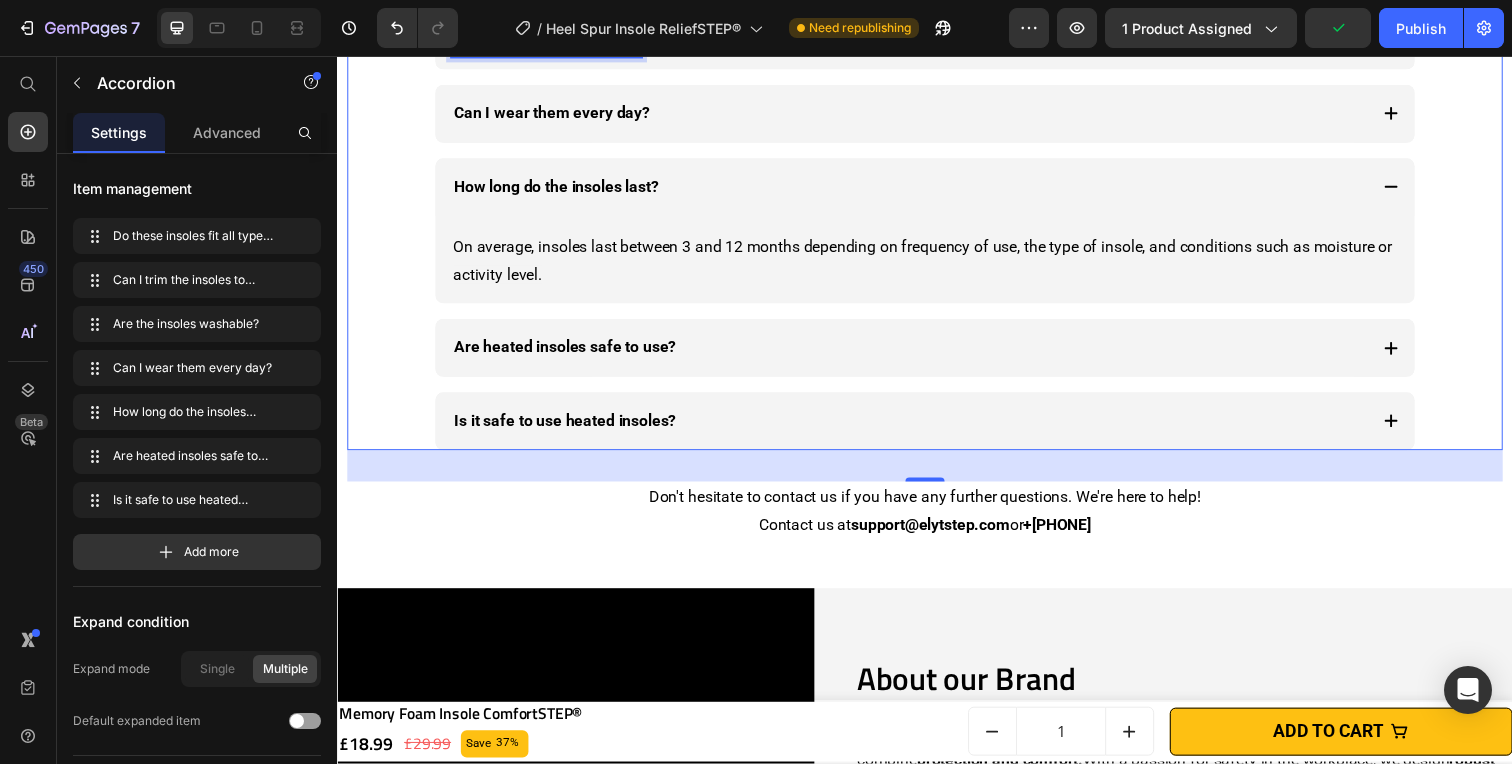 click on "Are the insoles washable?" at bounding box center (550, 39) 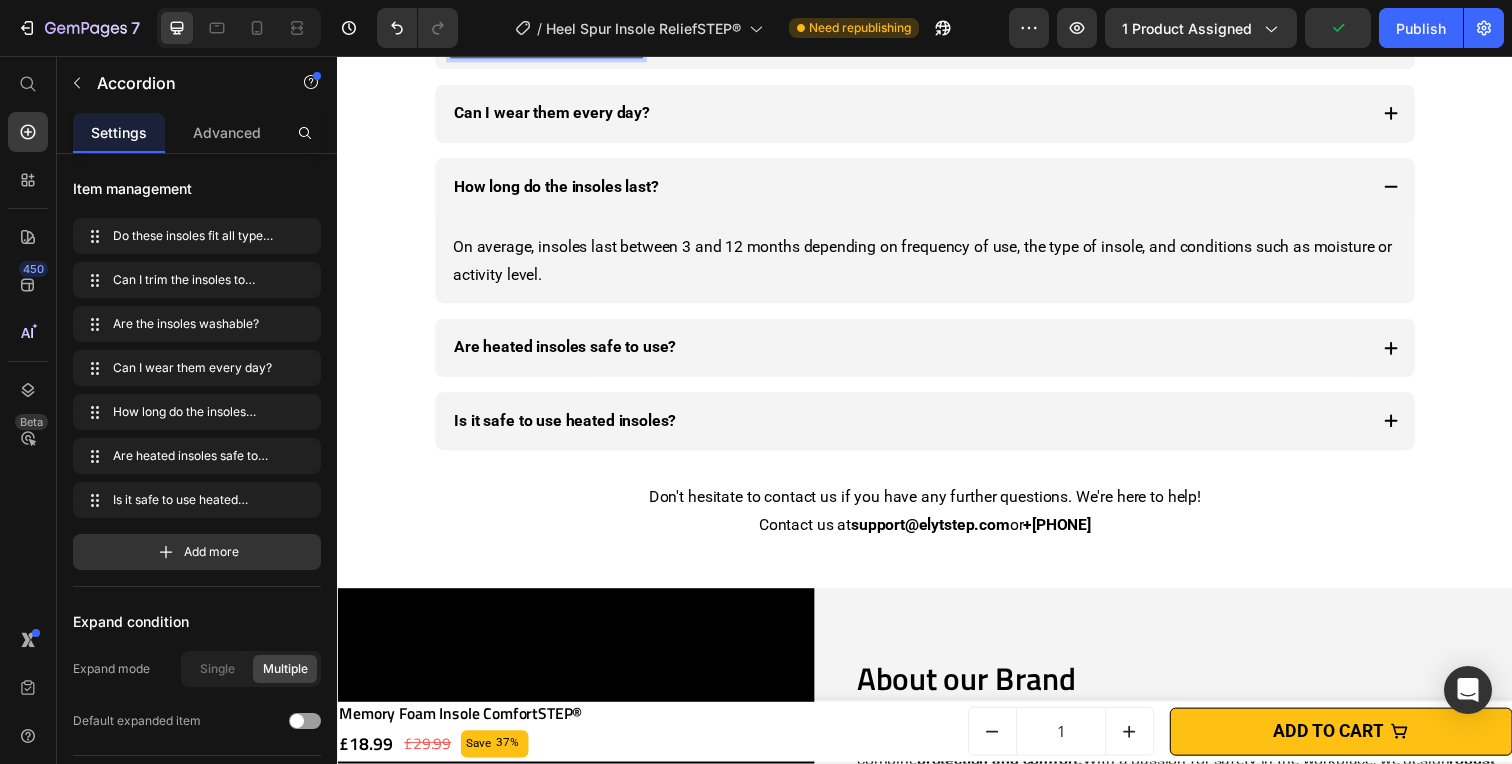 click on "Are the insoles washable?" at bounding box center (550, 39) 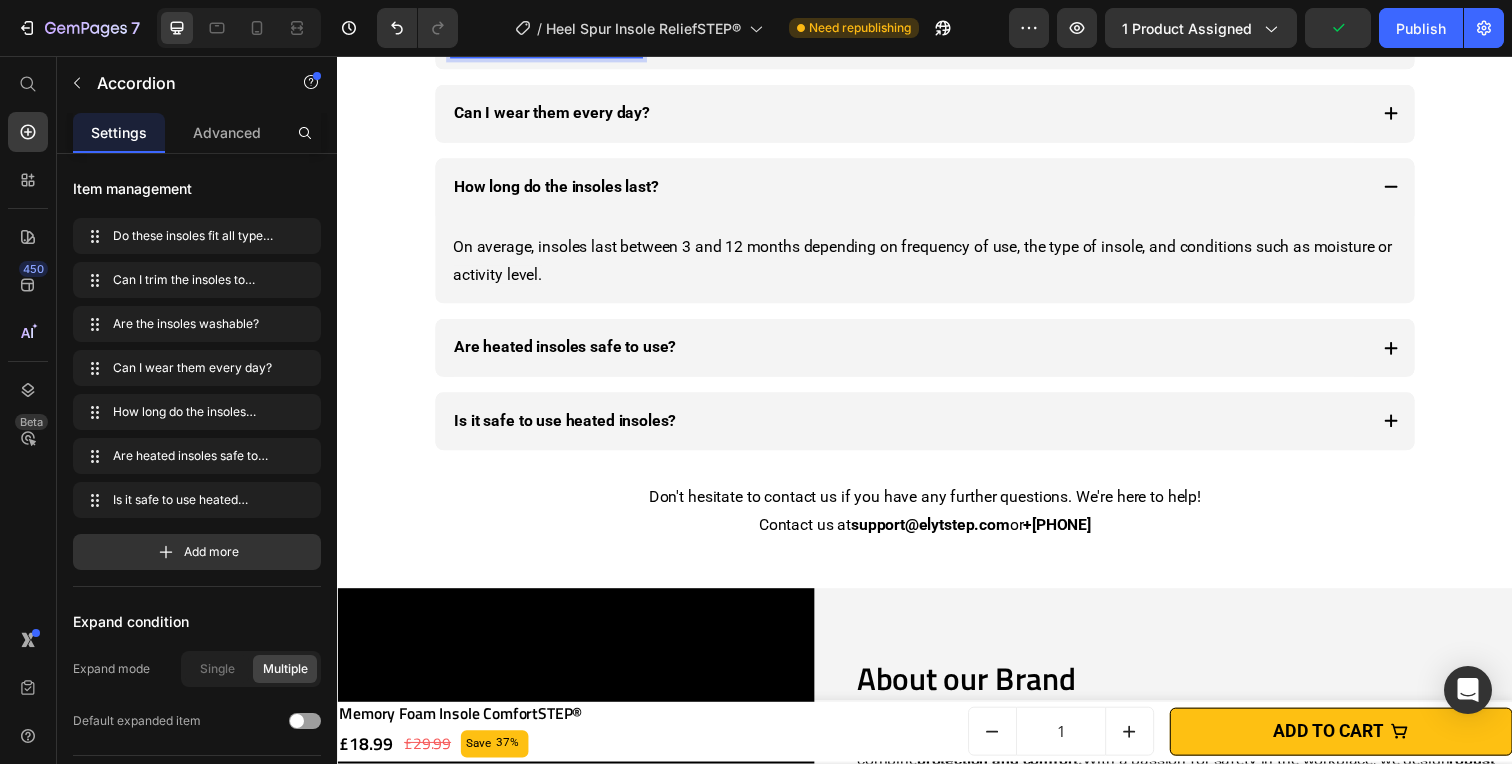 click on "Are the insoles washable?" at bounding box center [550, 39] 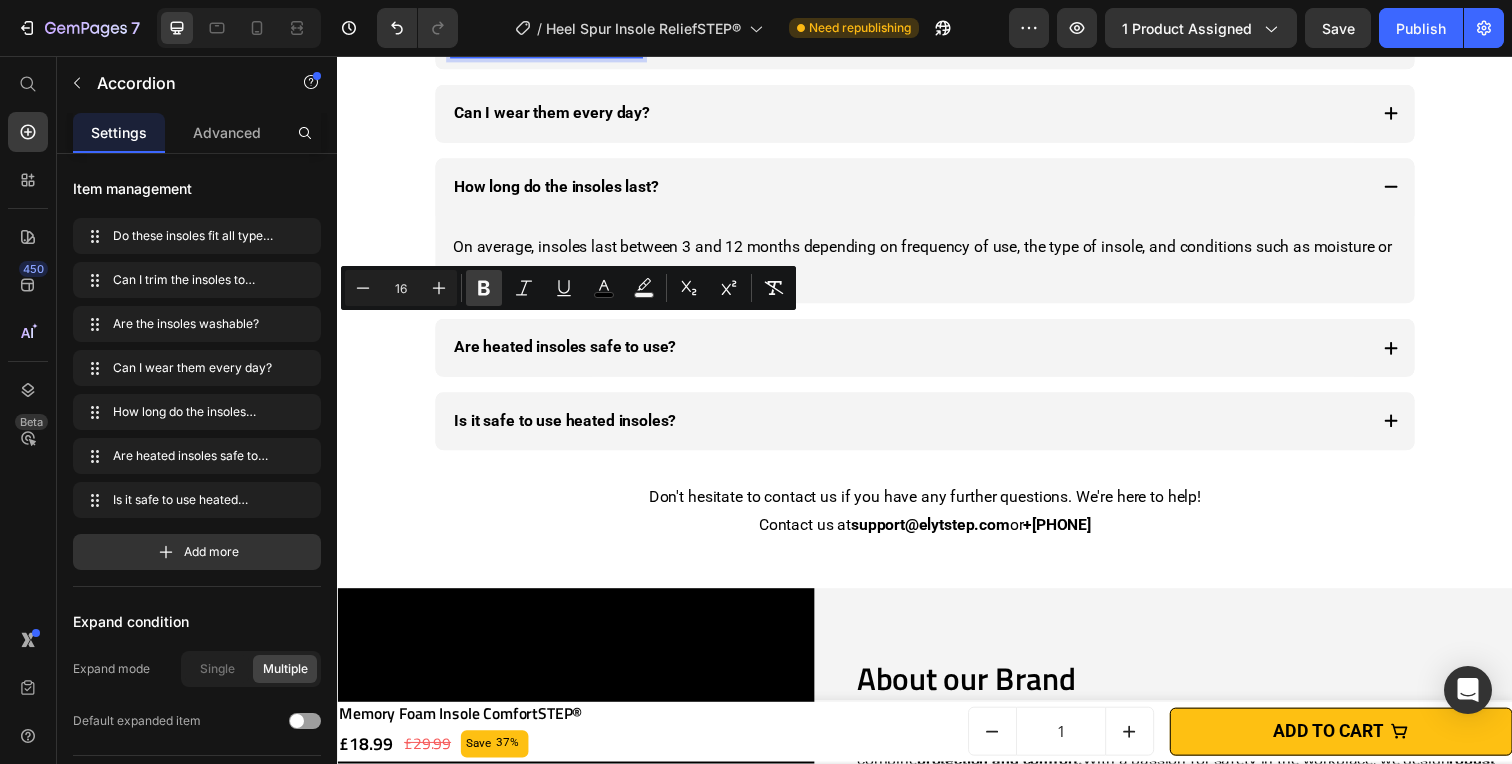click 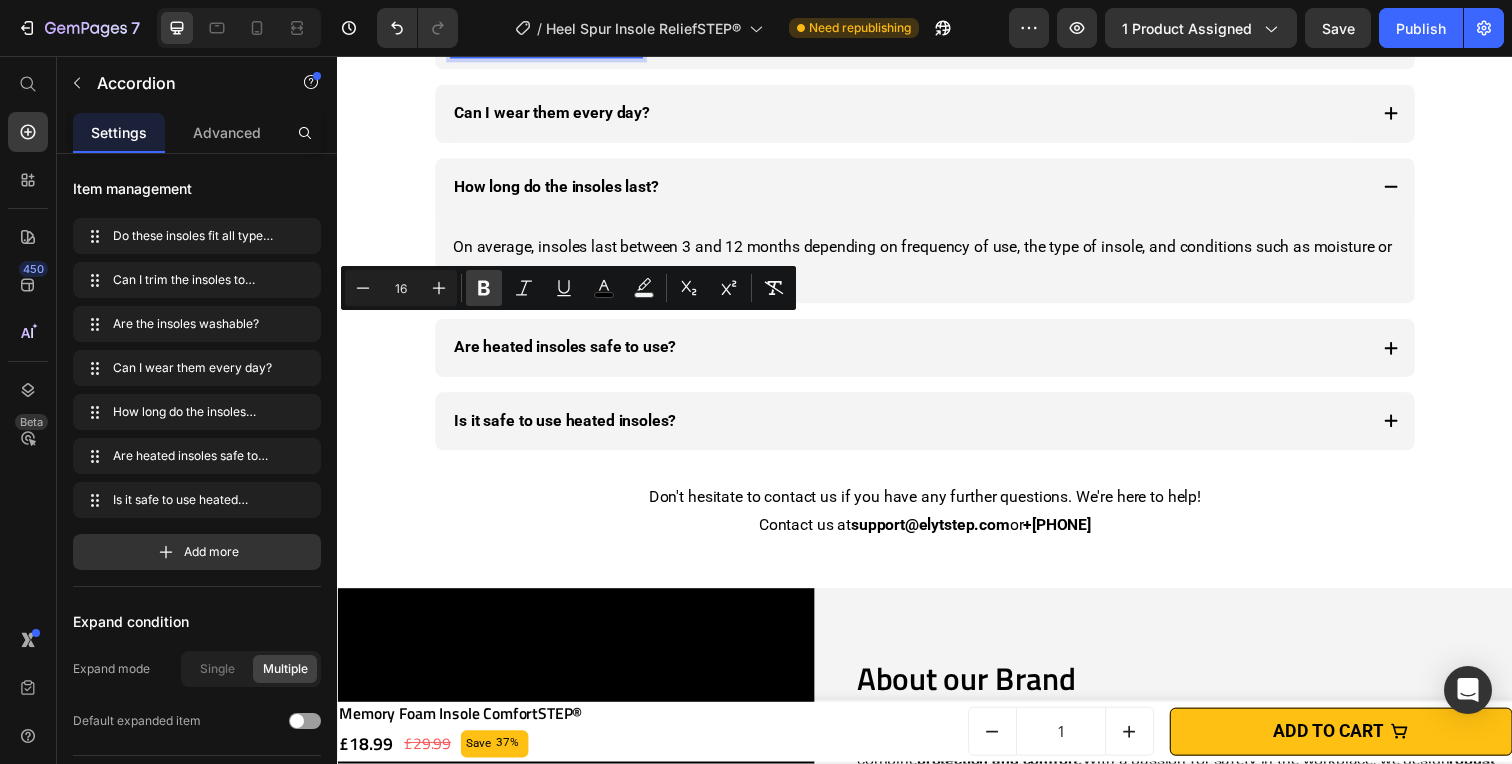 click 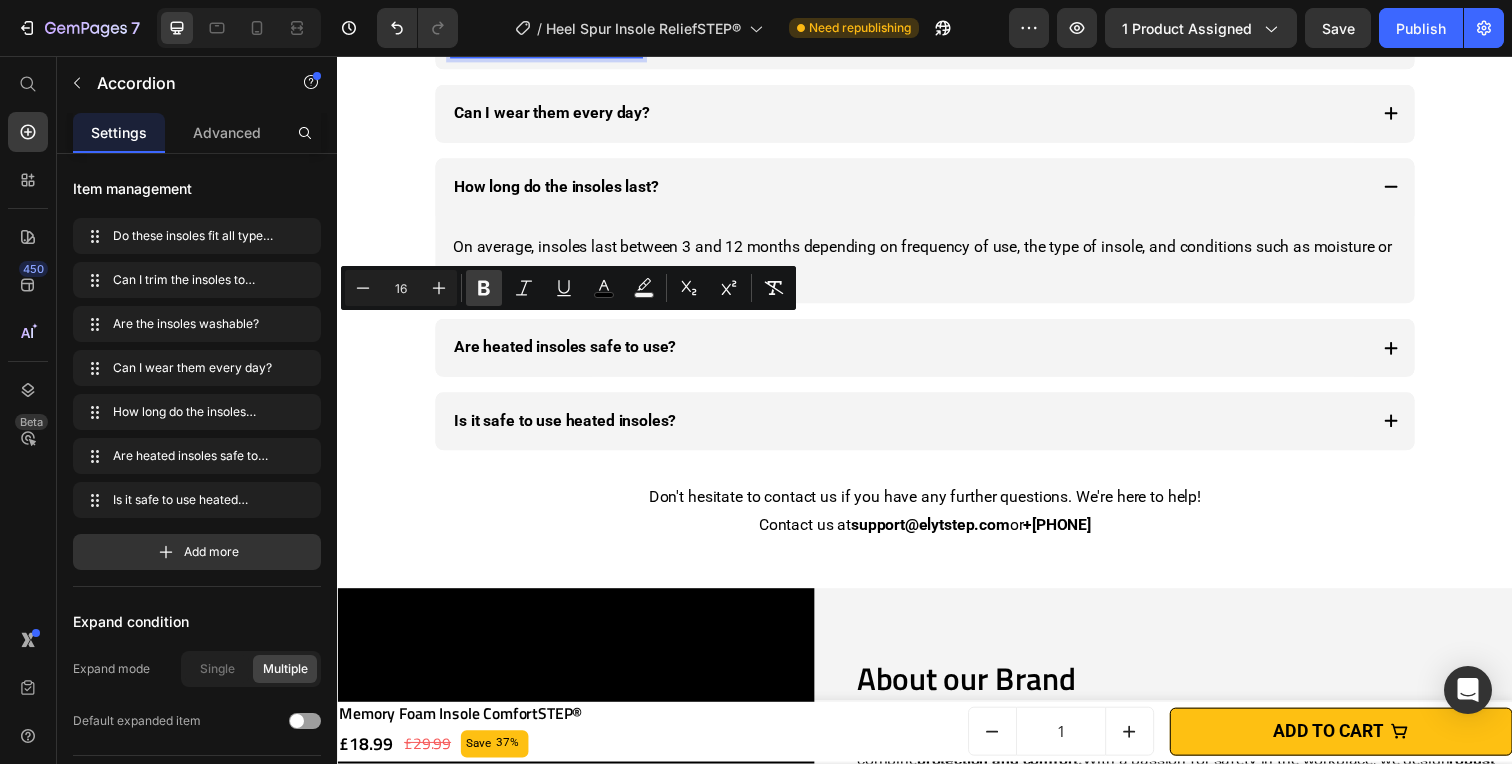 click 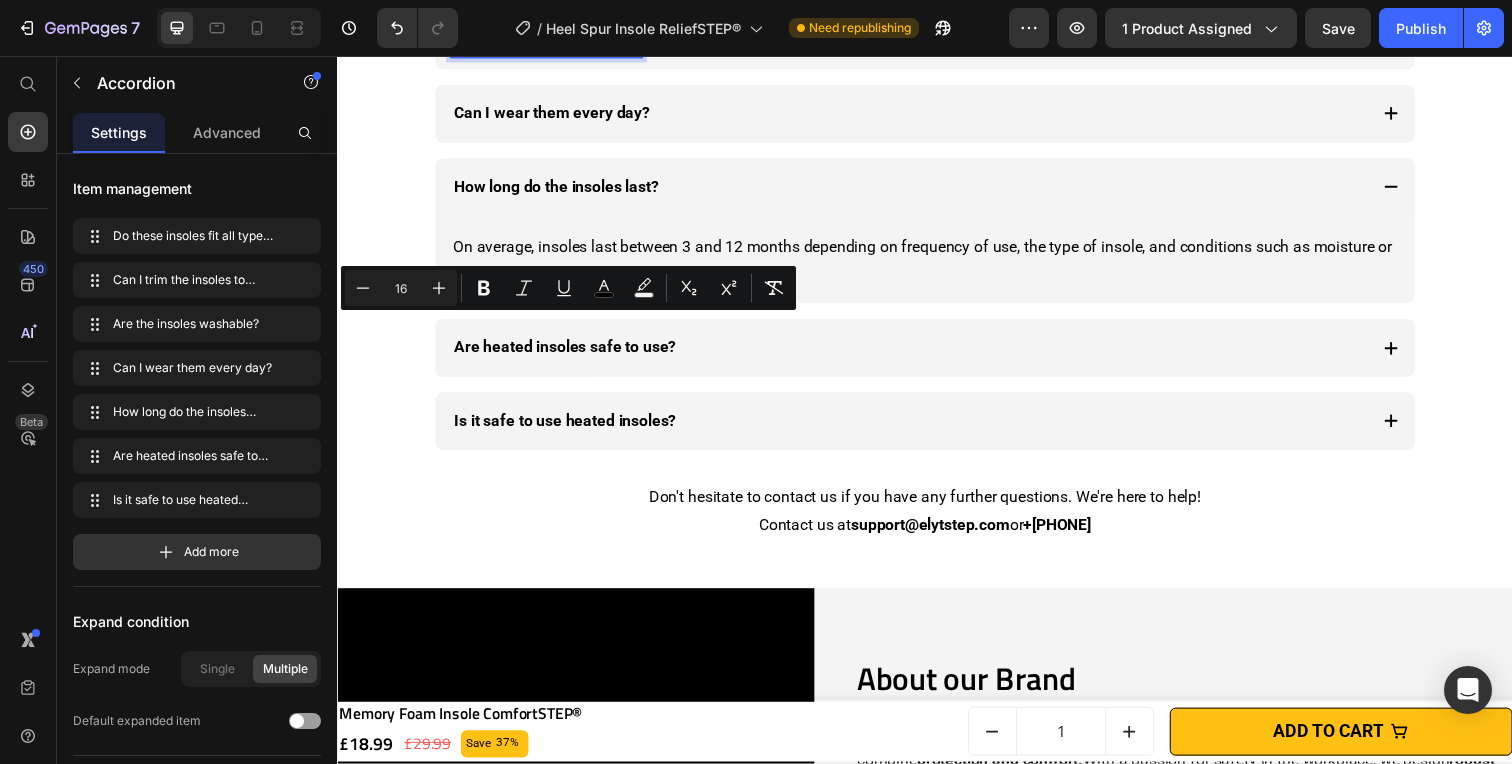 click on "Are the insoles washable?" at bounding box center (937, 40) 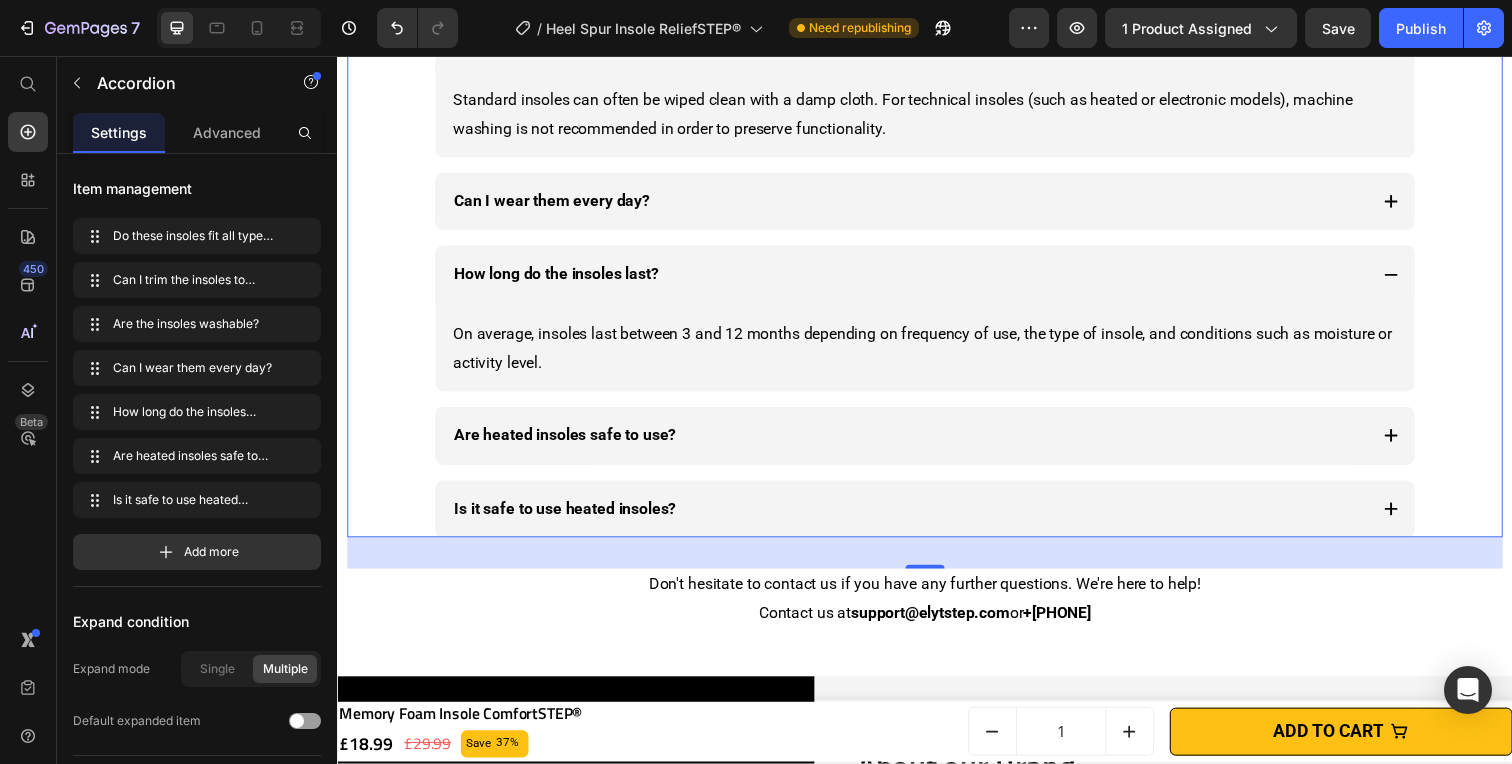 click on "Can I trim the insoles to match my shoe size?" at bounding box center (618, -35) 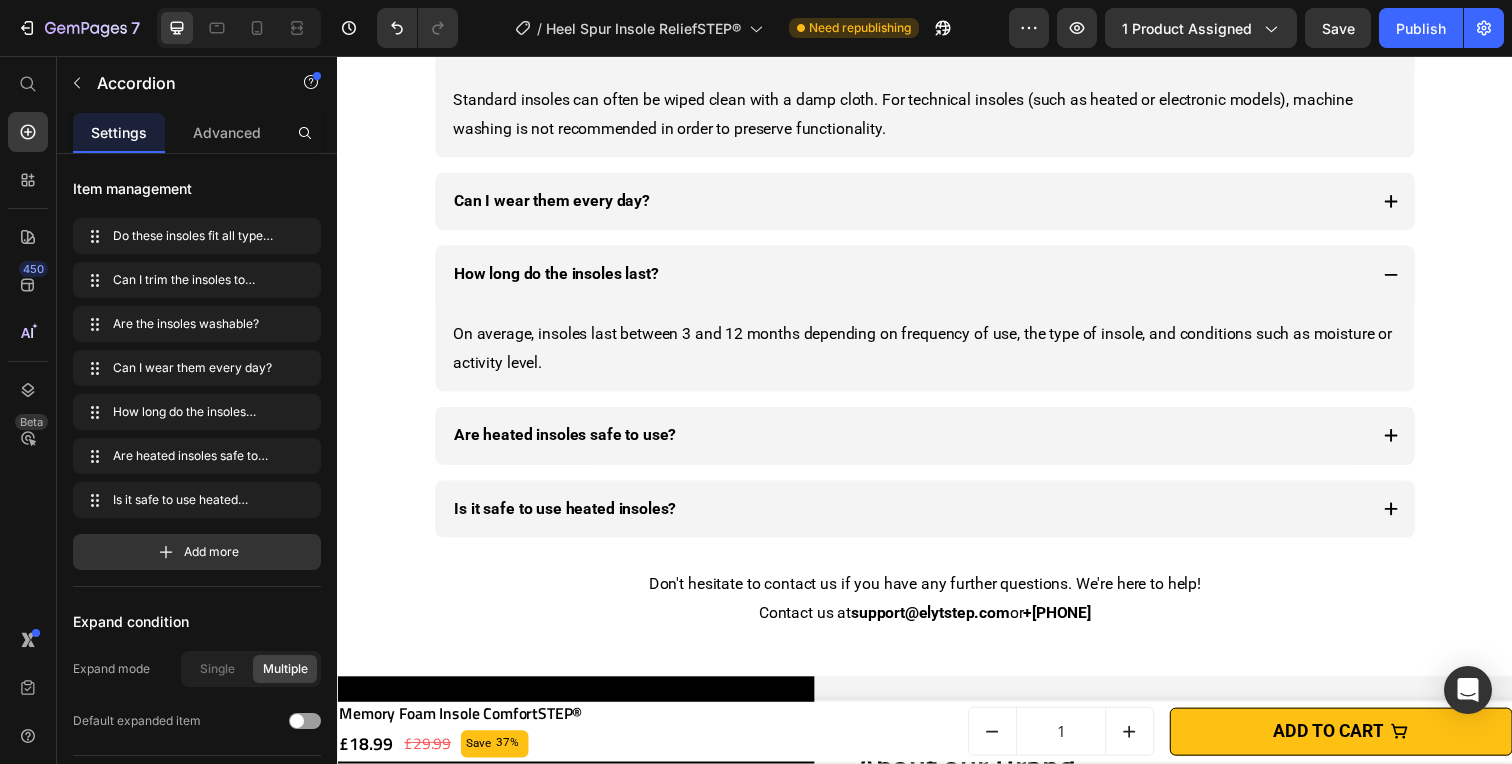 click on "Can I trim the insoles to match my shoe size?" at bounding box center (618, -35) 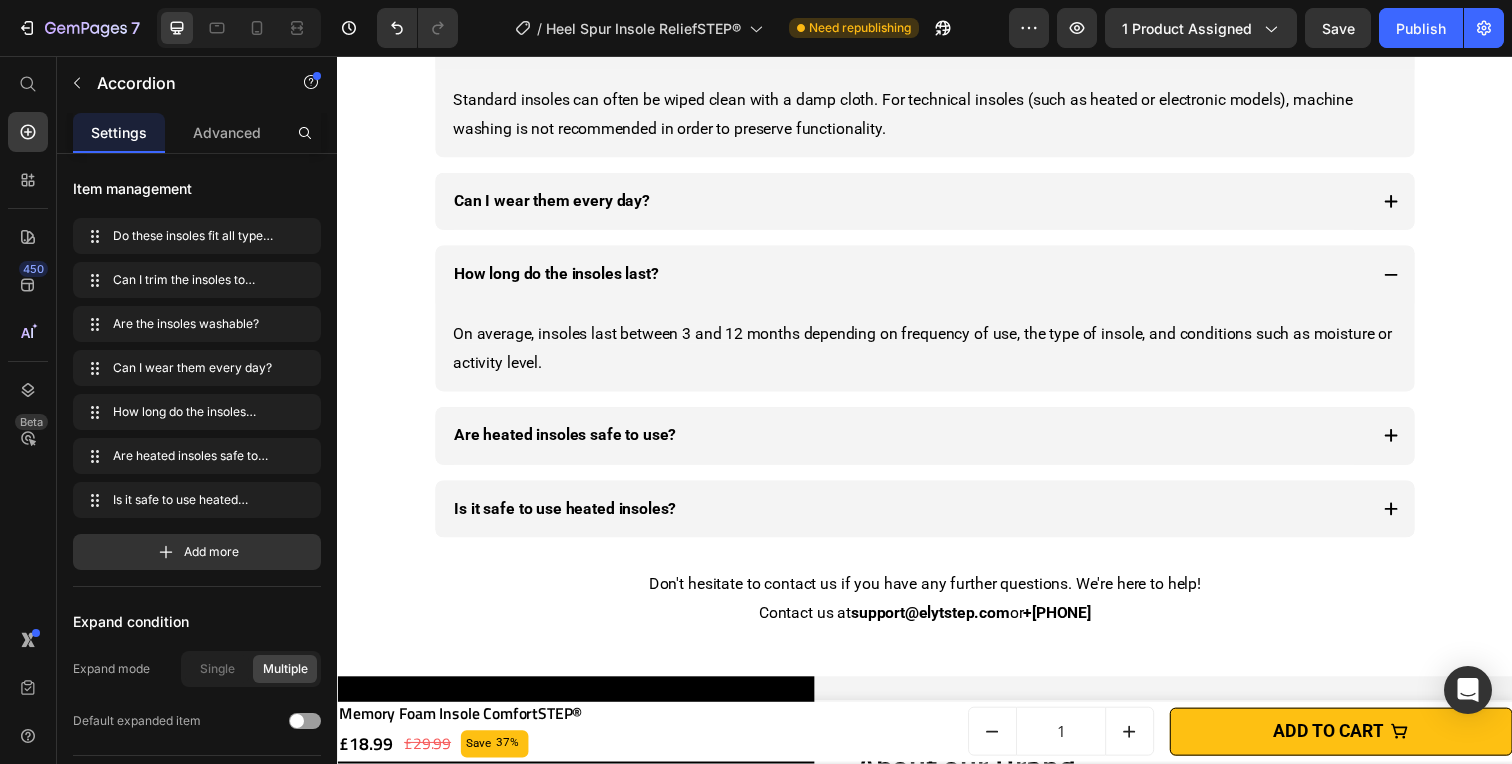 click on "Can I trim the insoles to match my shoe size?" at bounding box center [618, -35] 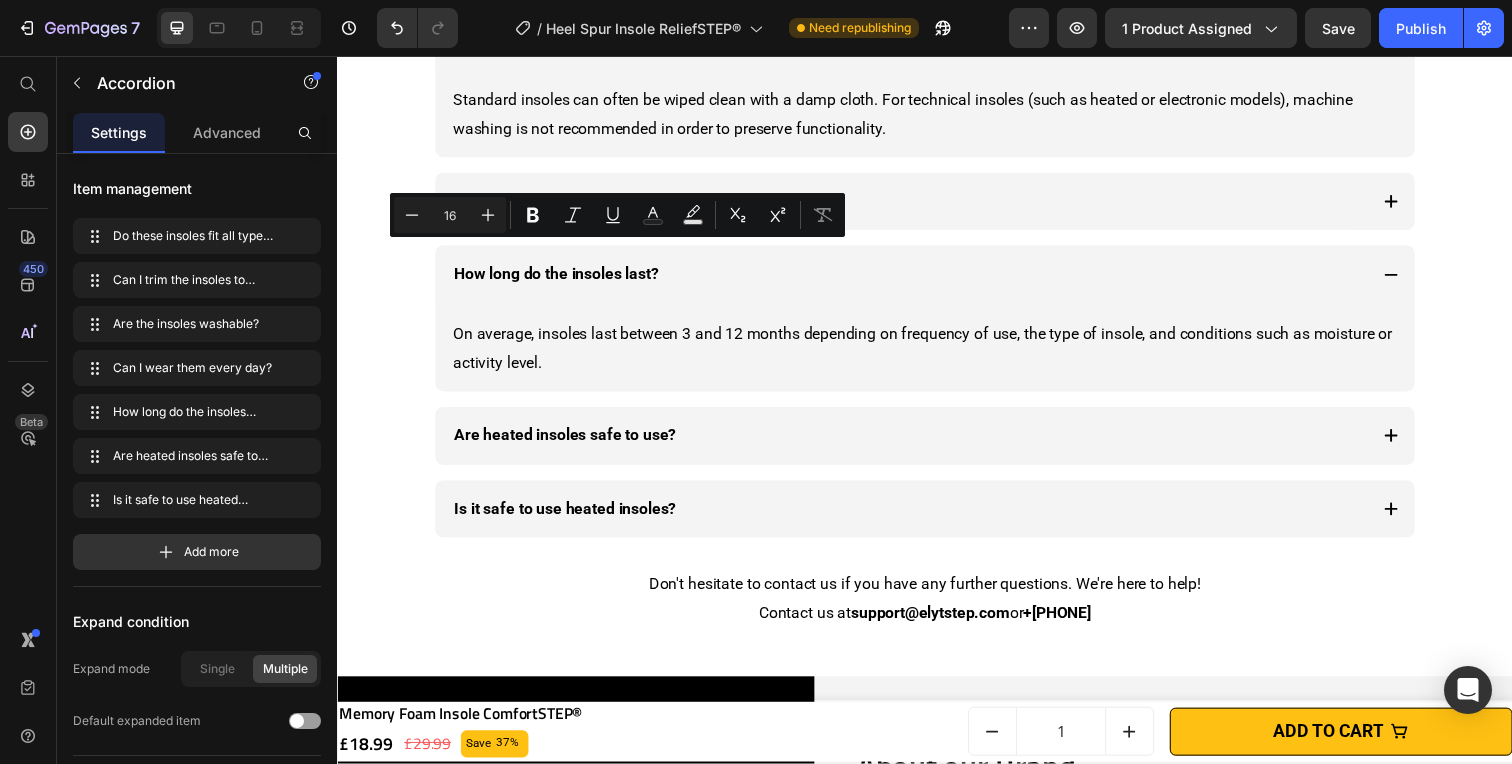 click on "Do these insoles fit all types of shoes? Can I trim the insoles to match my shoe size? Are the insoles washable? Standard insoles can often be wiped clean with a damp cloth. For technical insoles (such as heated or electronic models), machine washing is not recommended in order to preserve functionality. Text block Can I wear them every day? How long do the insoles last? On average, insoles last between [NUMBER] and [NUMBER] months depending on frequency of use, the type of insole, and conditions such as moisture or activity level. Text block Are heated insoles safe to use? Is it safe to use heated insoles?" at bounding box center [937, 205] 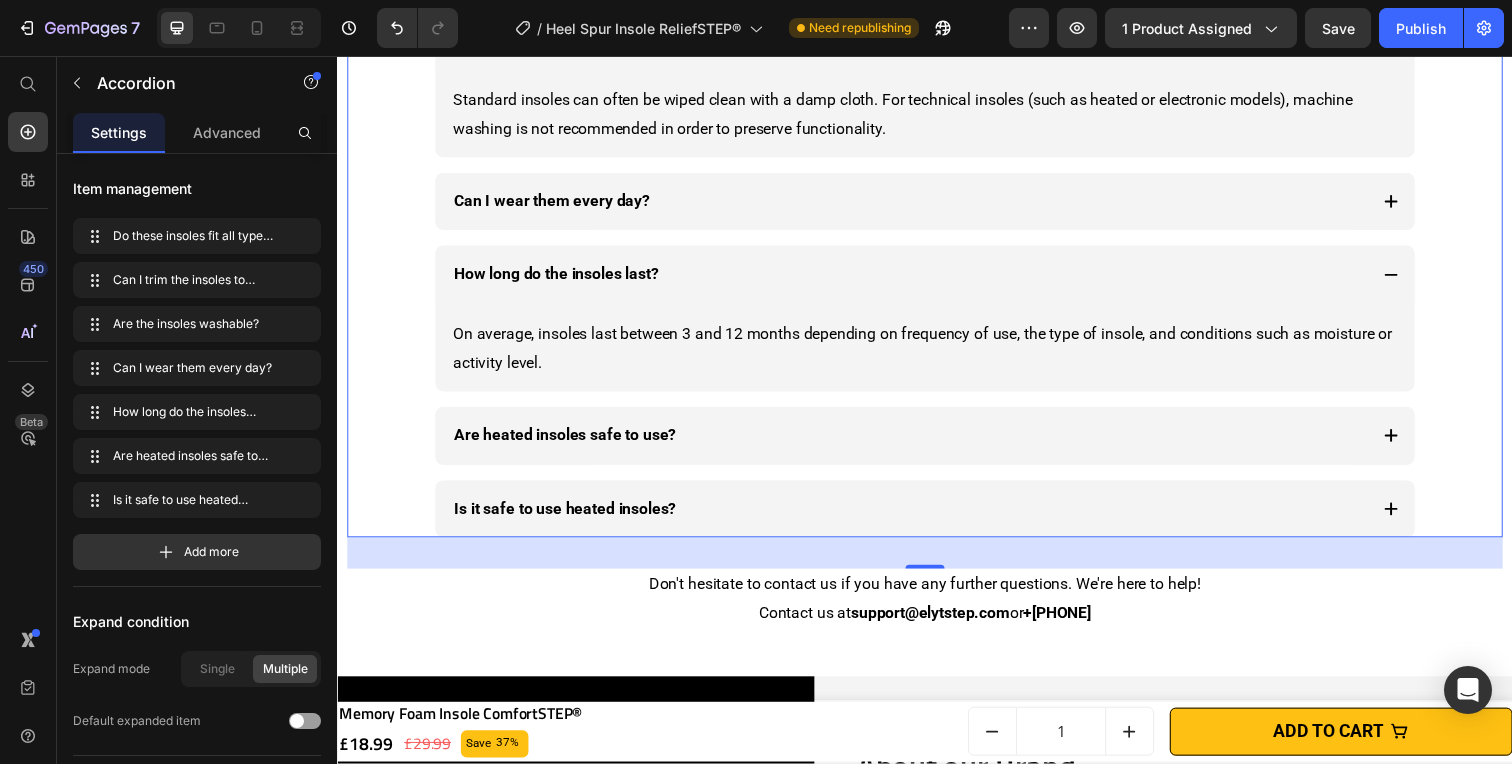 click on "Do these insoles fit all types of shoes?" at bounding box center (593, -110) 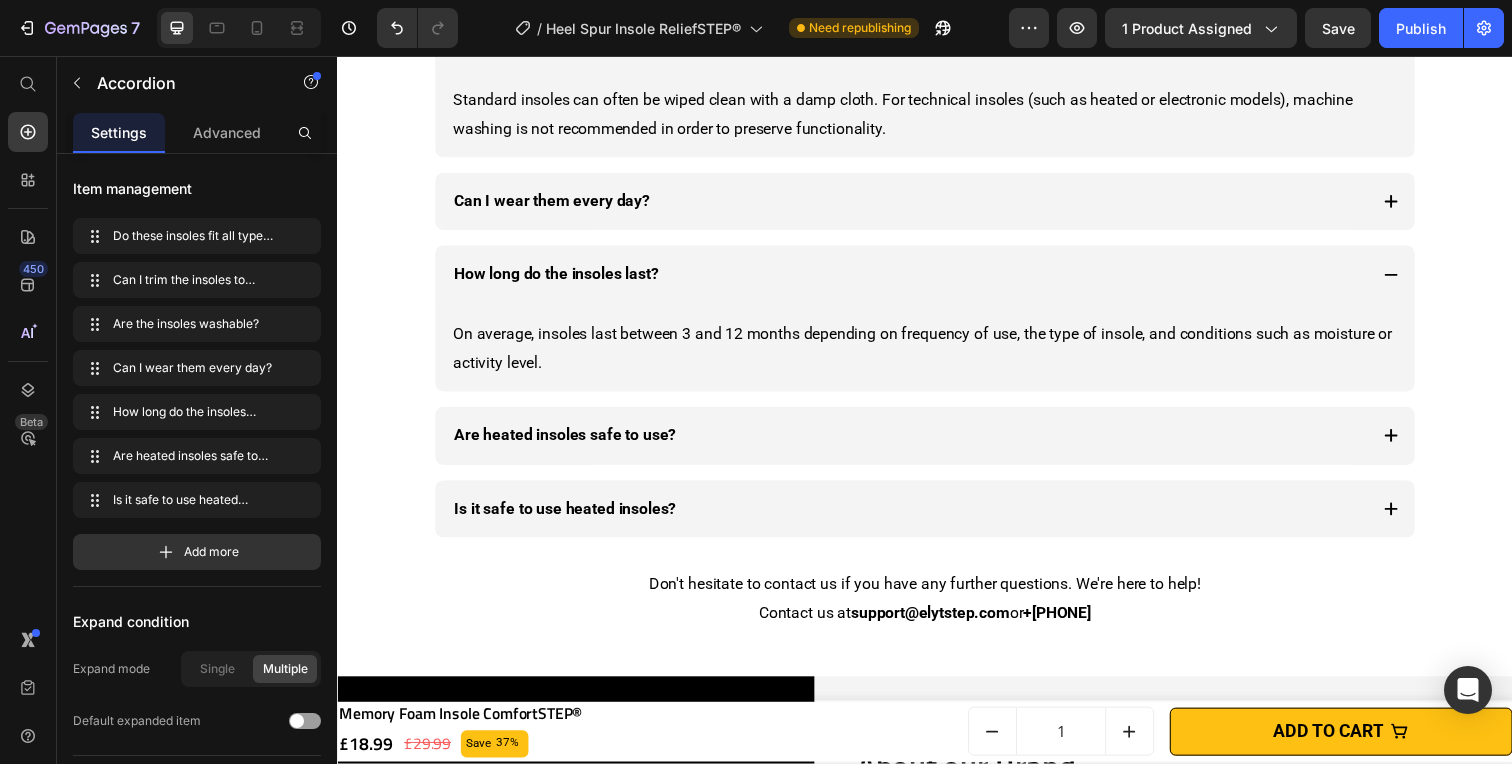 click on "Do these insoles fit all types of shoes?" at bounding box center [593, -110] 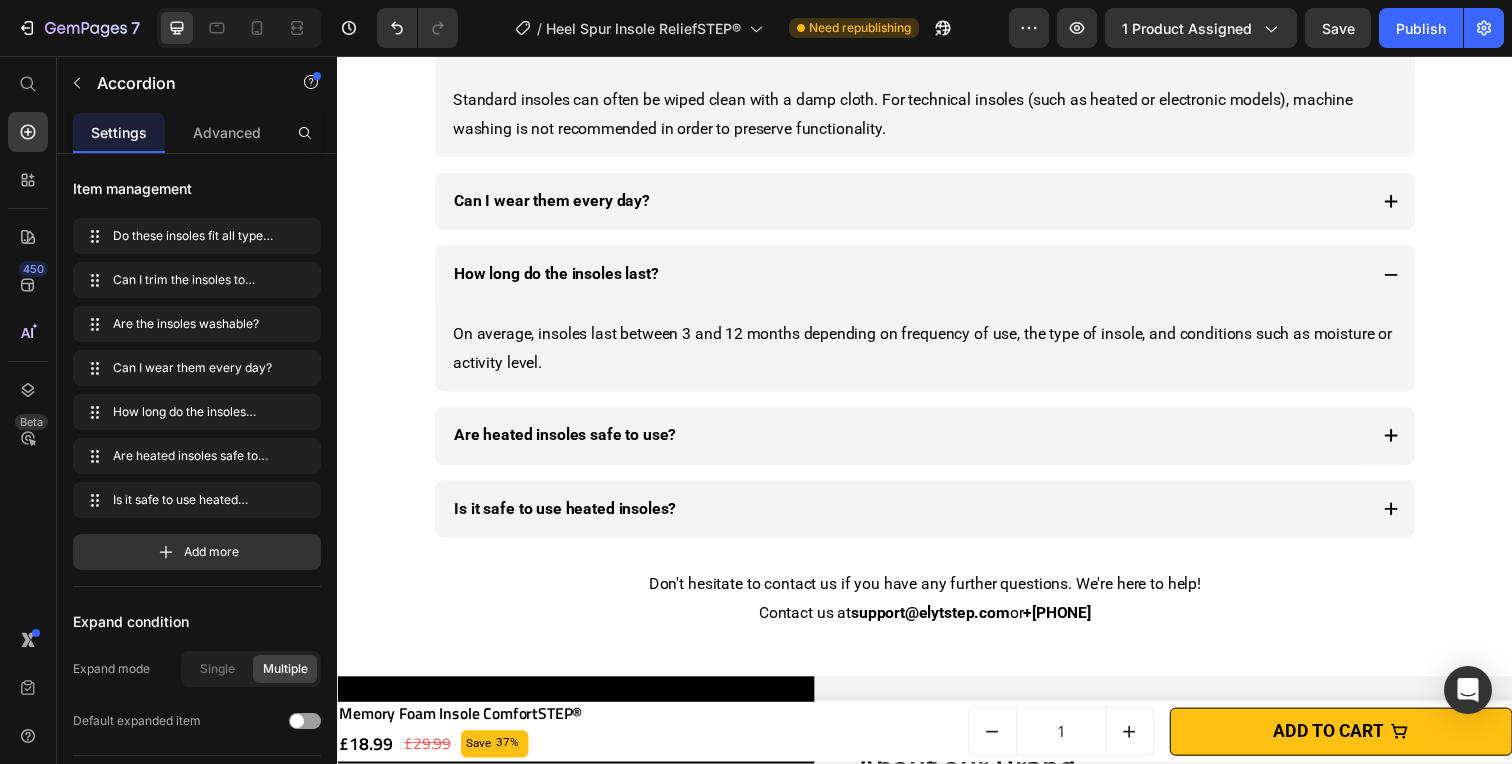 click on "Do these insoles fit all types of shoes?" at bounding box center [593, -110] 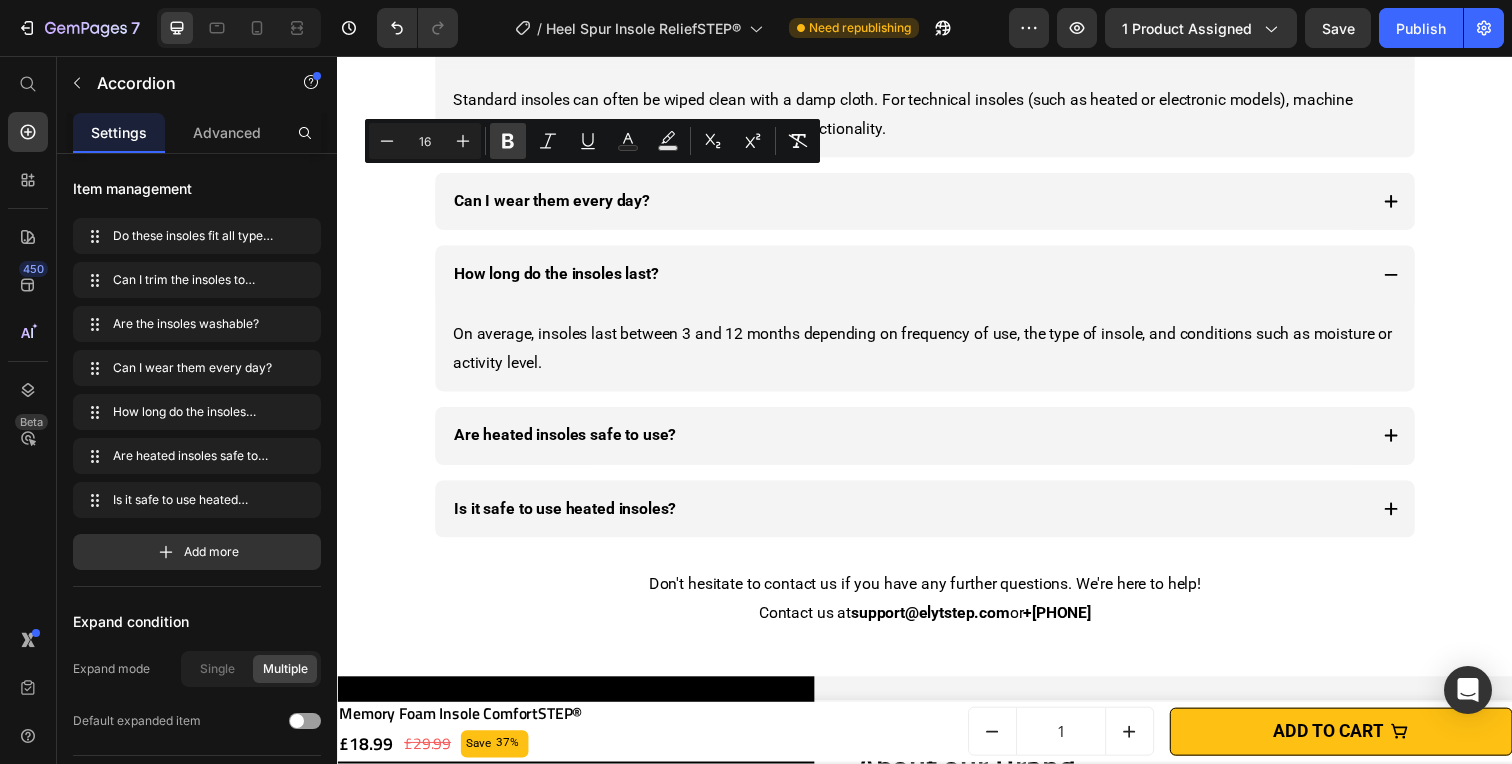 click 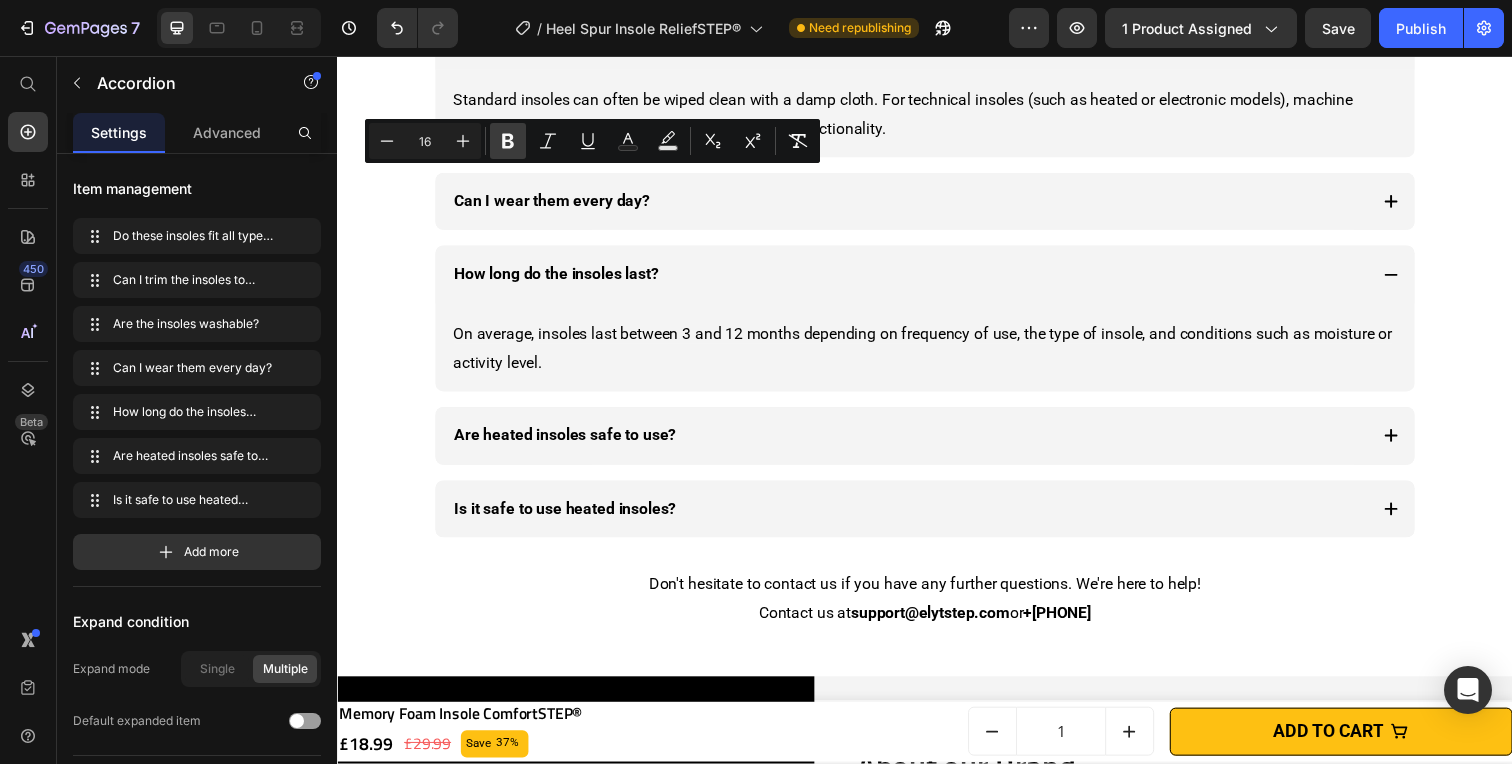 click 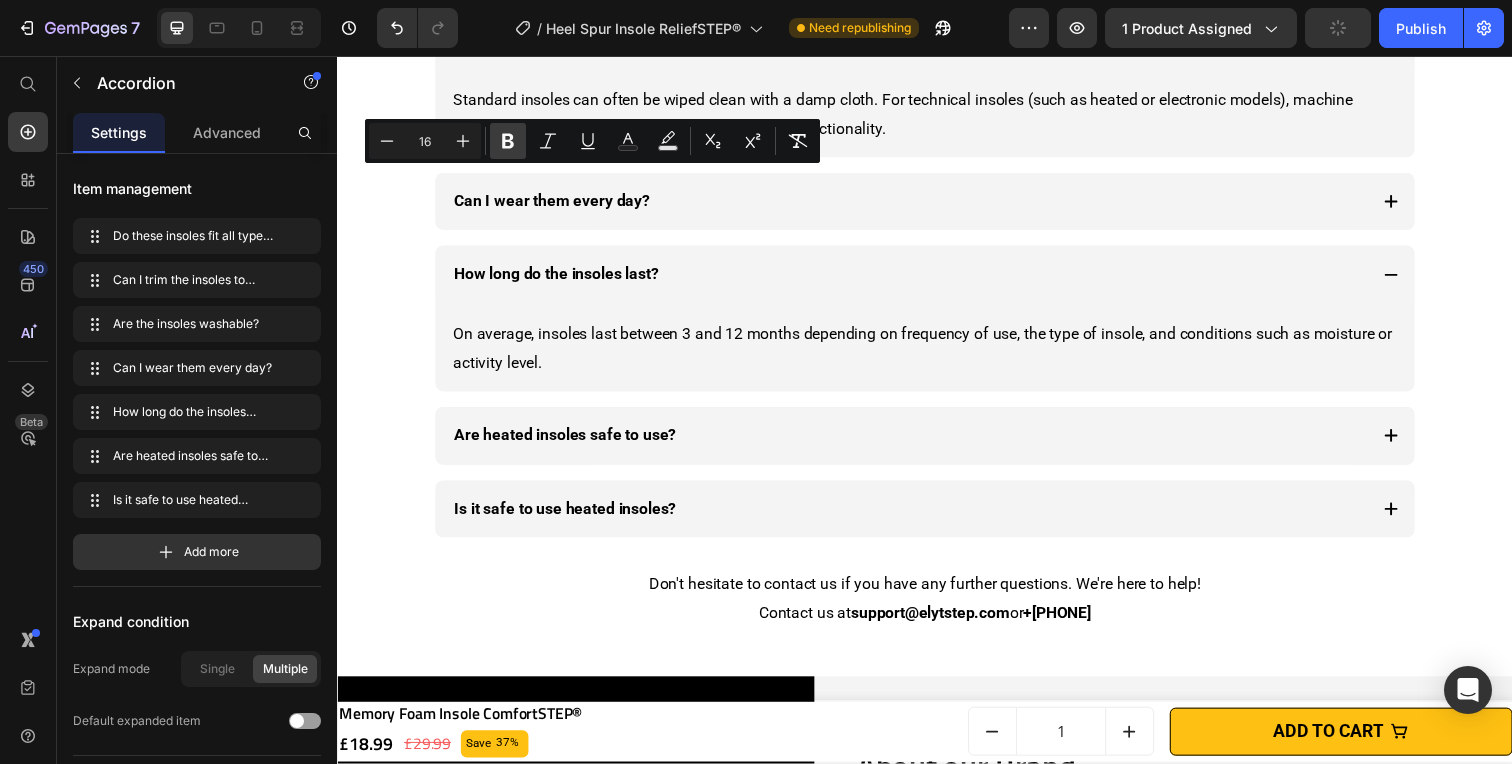 drag, startPoint x: 516, startPoint y: 153, endPoint x: 342, endPoint y: 186, distance: 177.10167 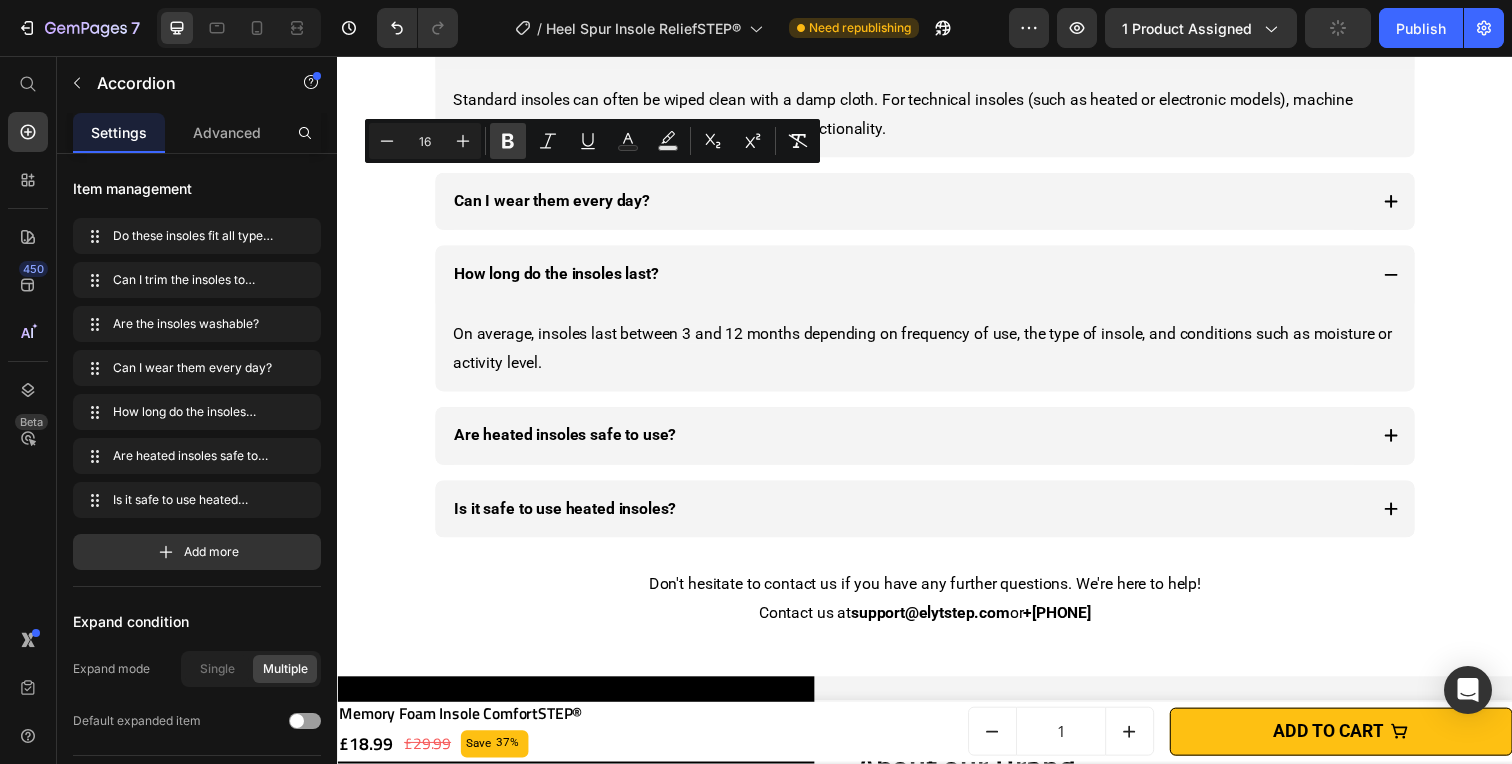 click on "Bold" at bounding box center (508, 141) 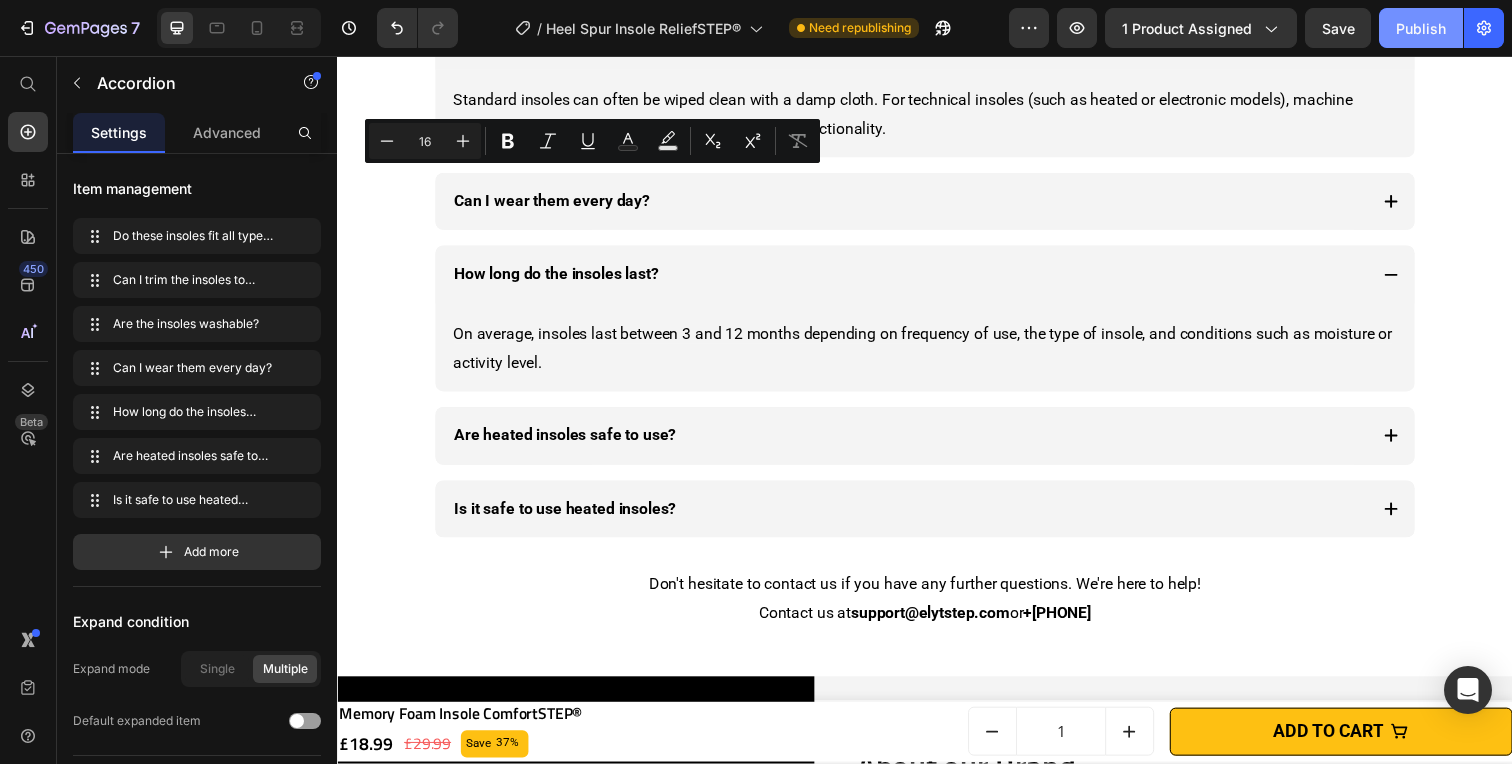 click on "Publish" at bounding box center [1421, 28] 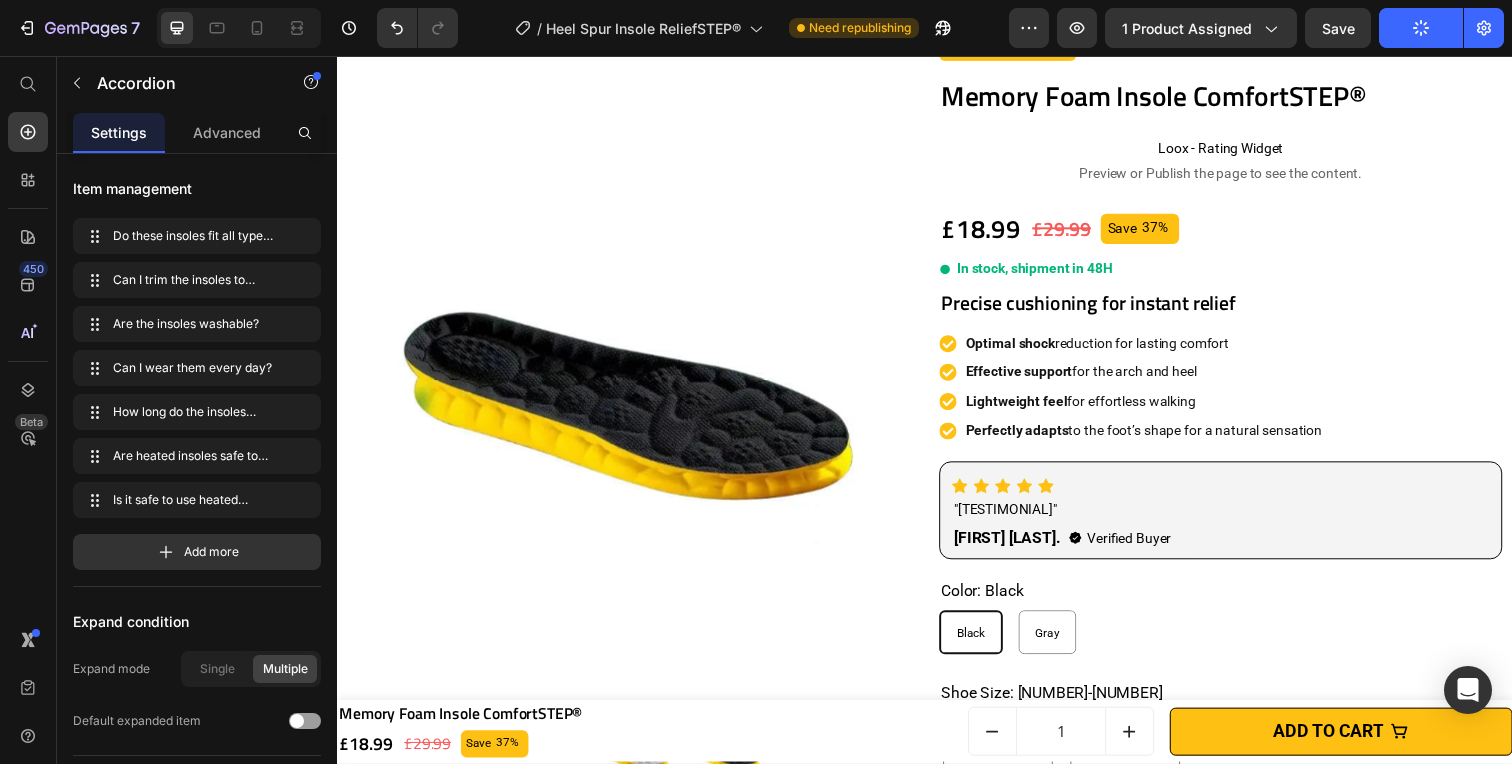 scroll, scrollTop: 0, scrollLeft: 0, axis: both 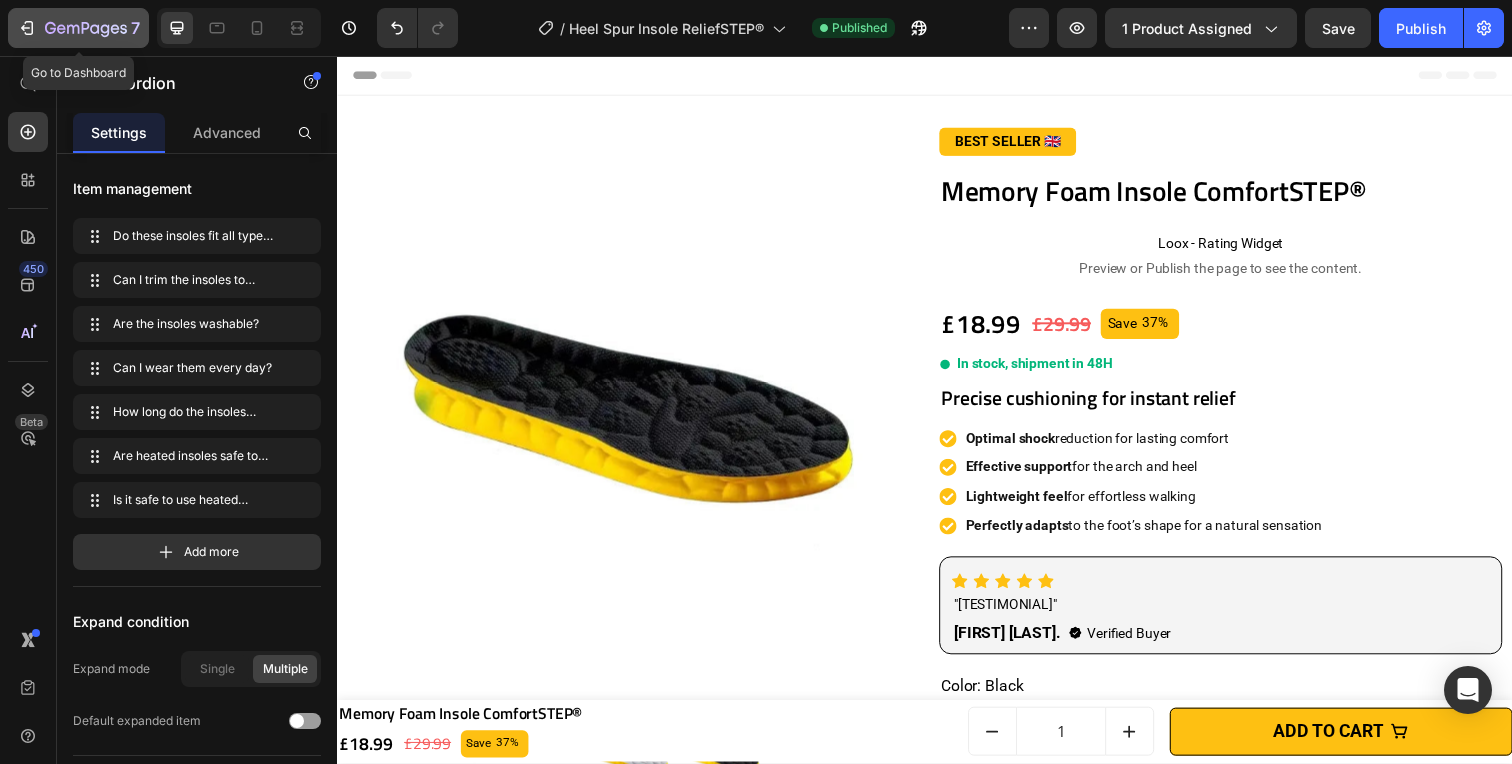 click on "7" 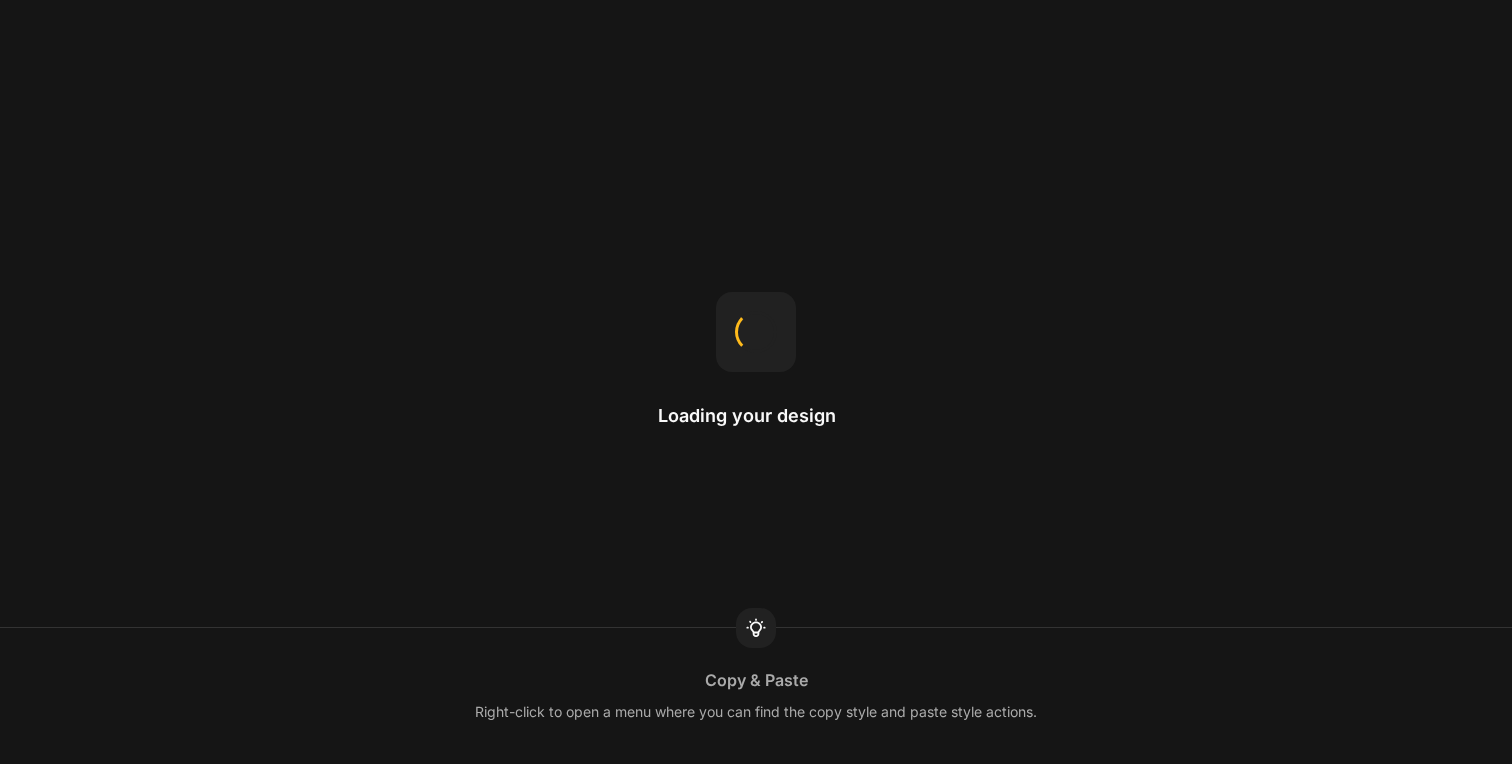 scroll, scrollTop: 0, scrollLeft: 0, axis: both 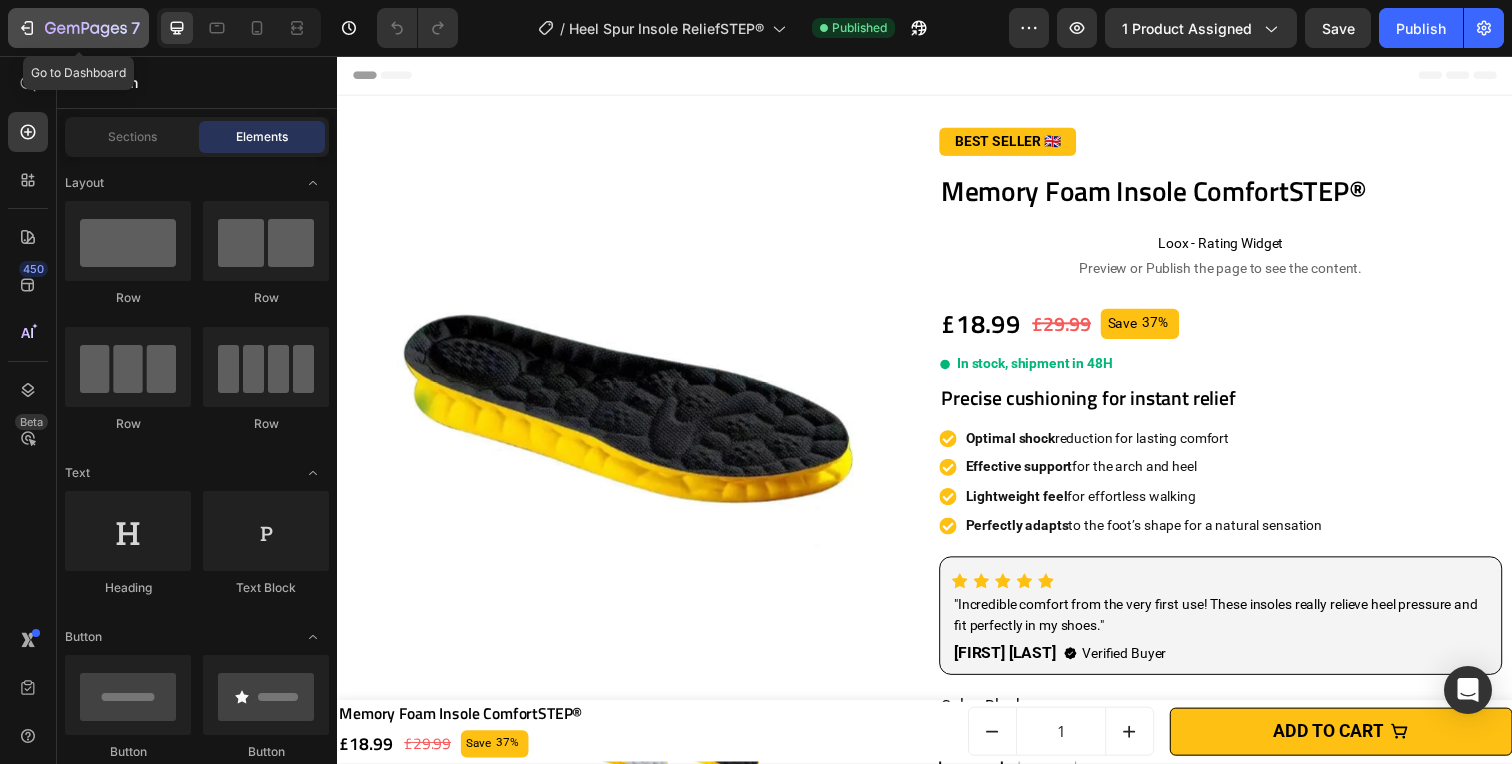 click 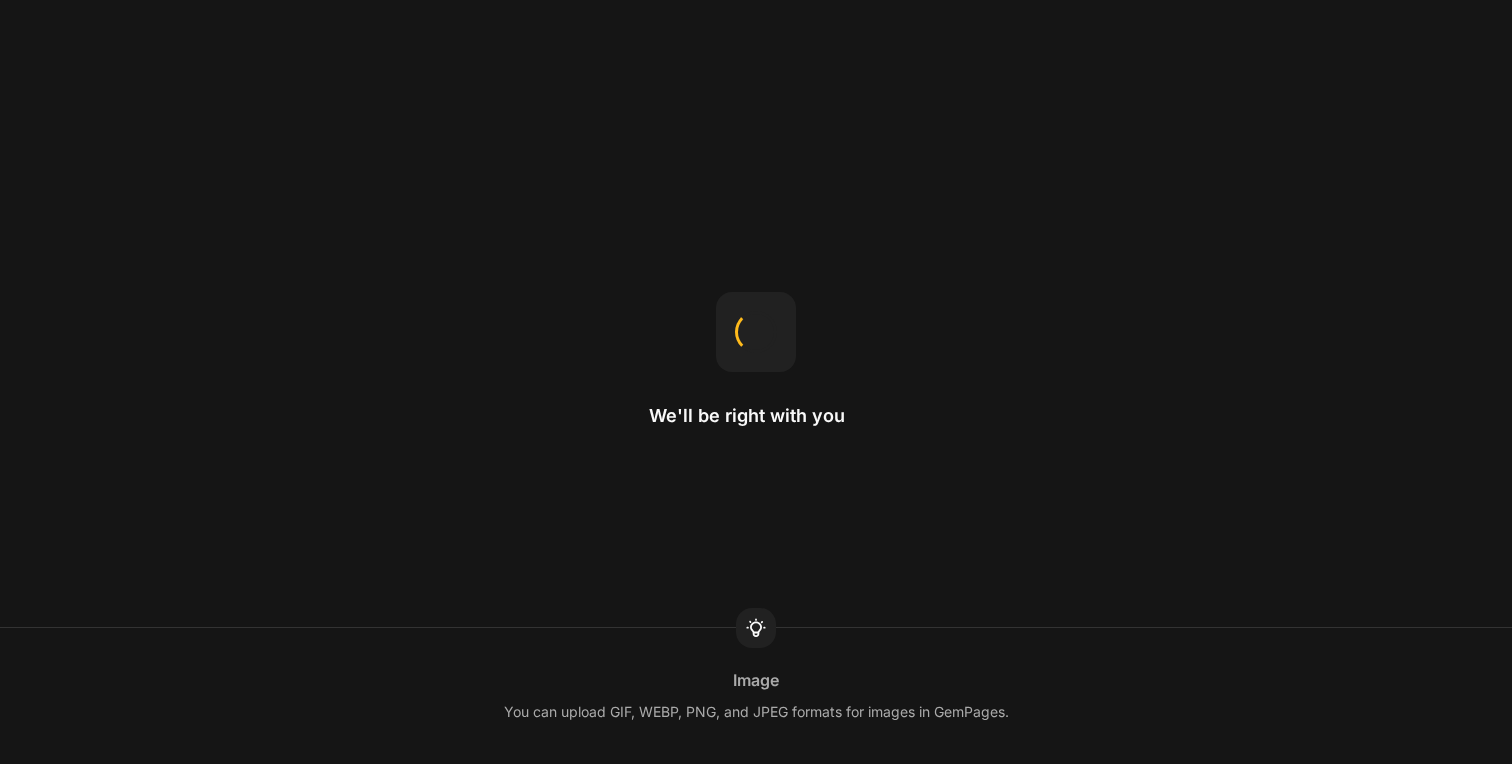 scroll, scrollTop: 0, scrollLeft: 0, axis: both 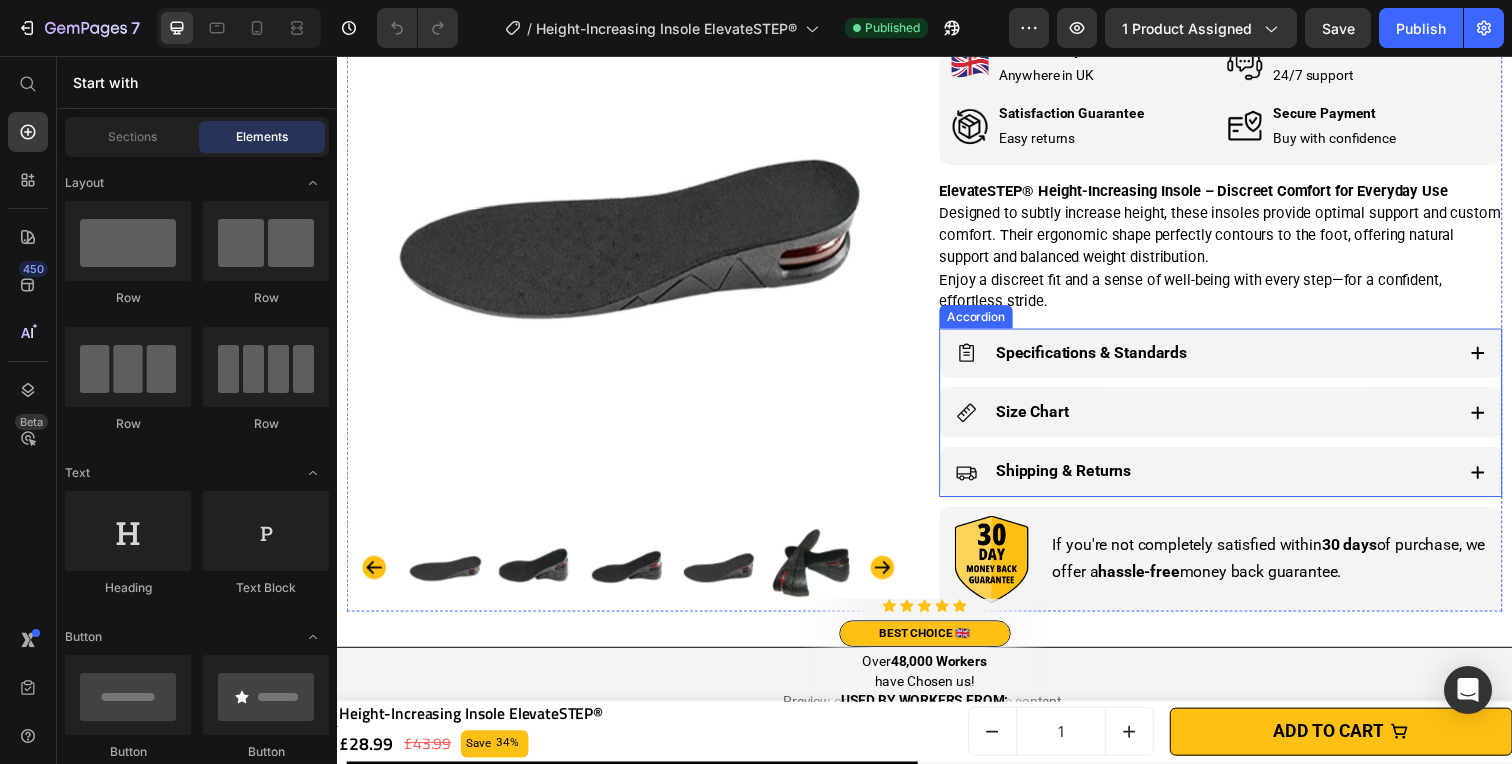 click 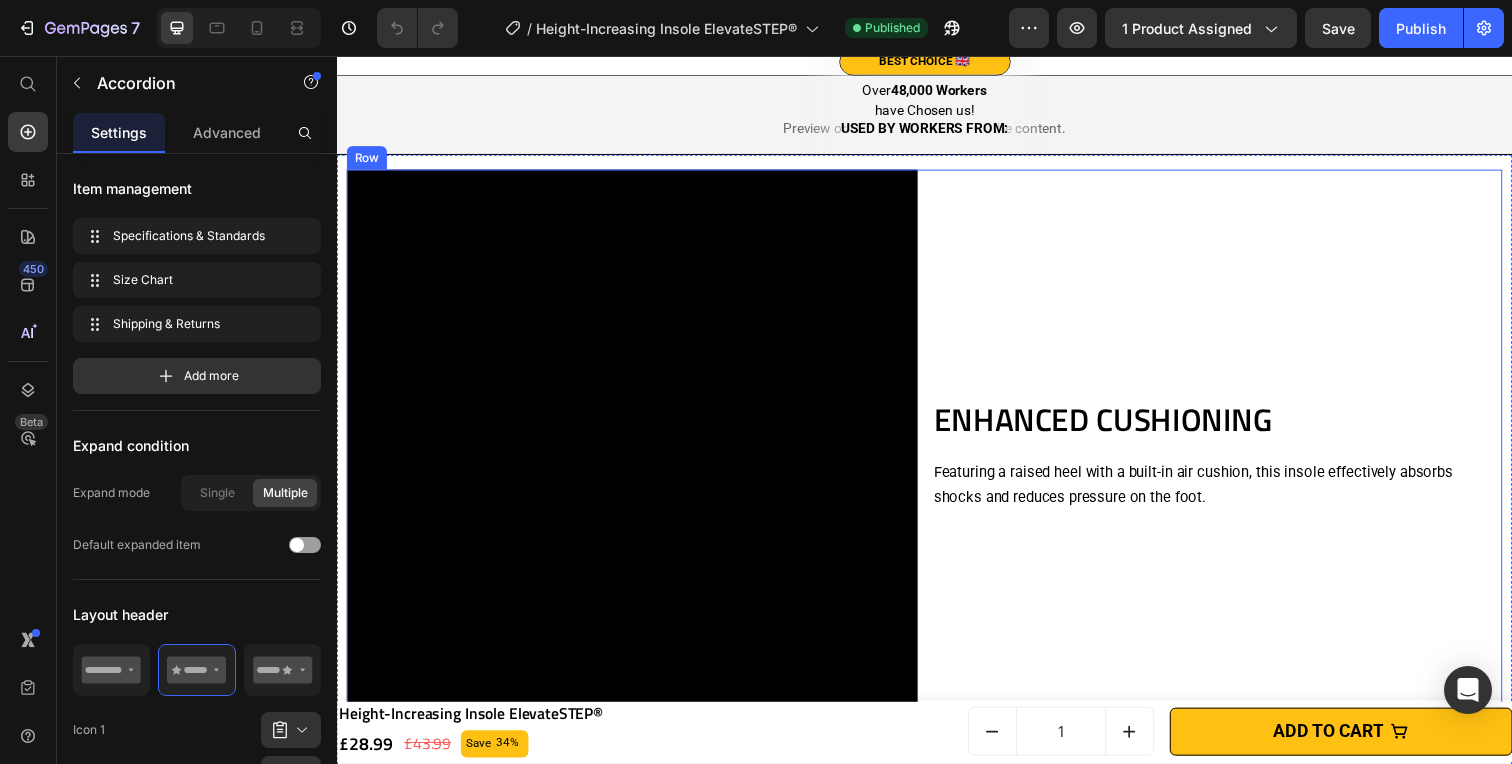 scroll, scrollTop: 1712, scrollLeft: 0, axis: vertical 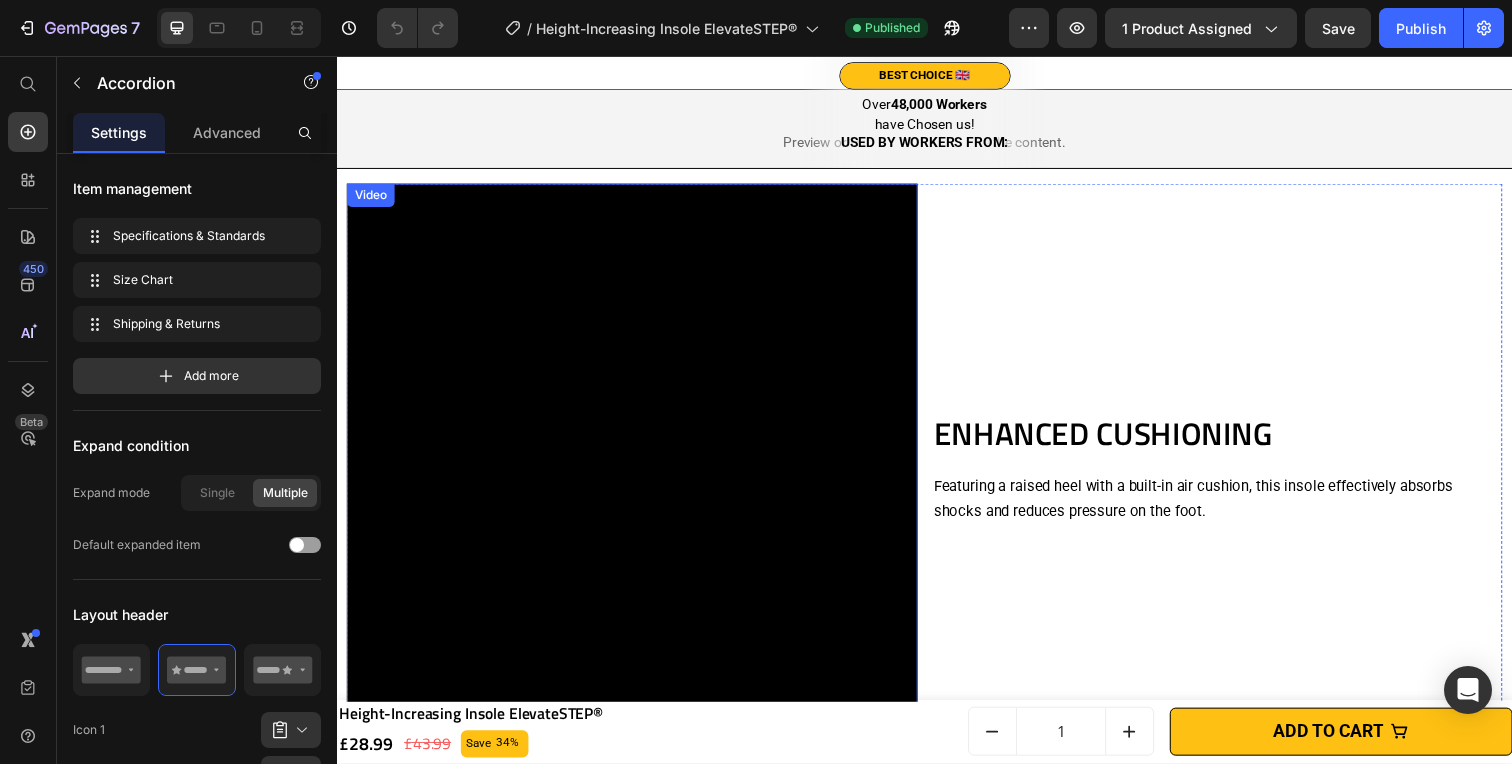 click at bounding box center (638, 478) 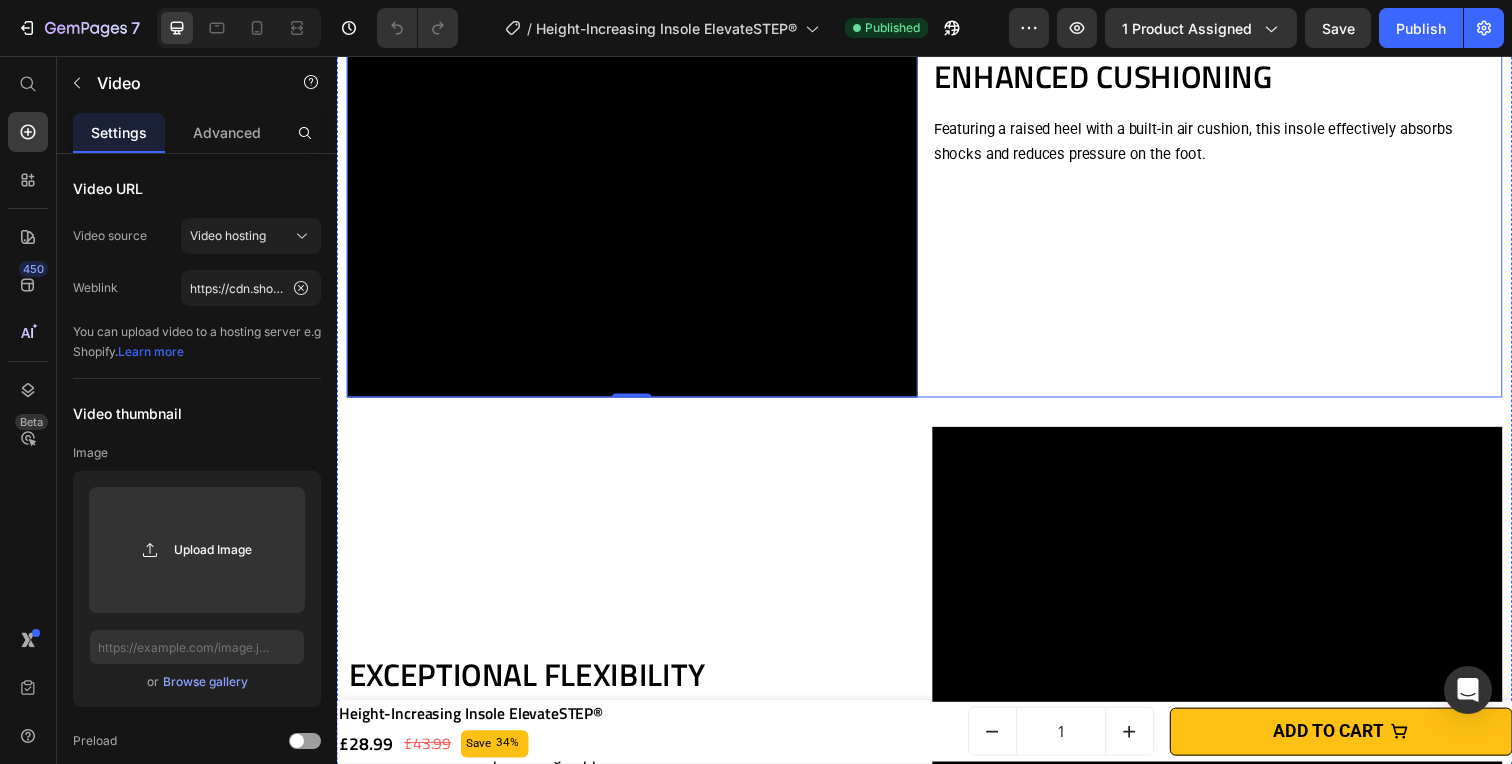 scroll, scrollTop: 2082, scrollLeft: 0, axis: vertical 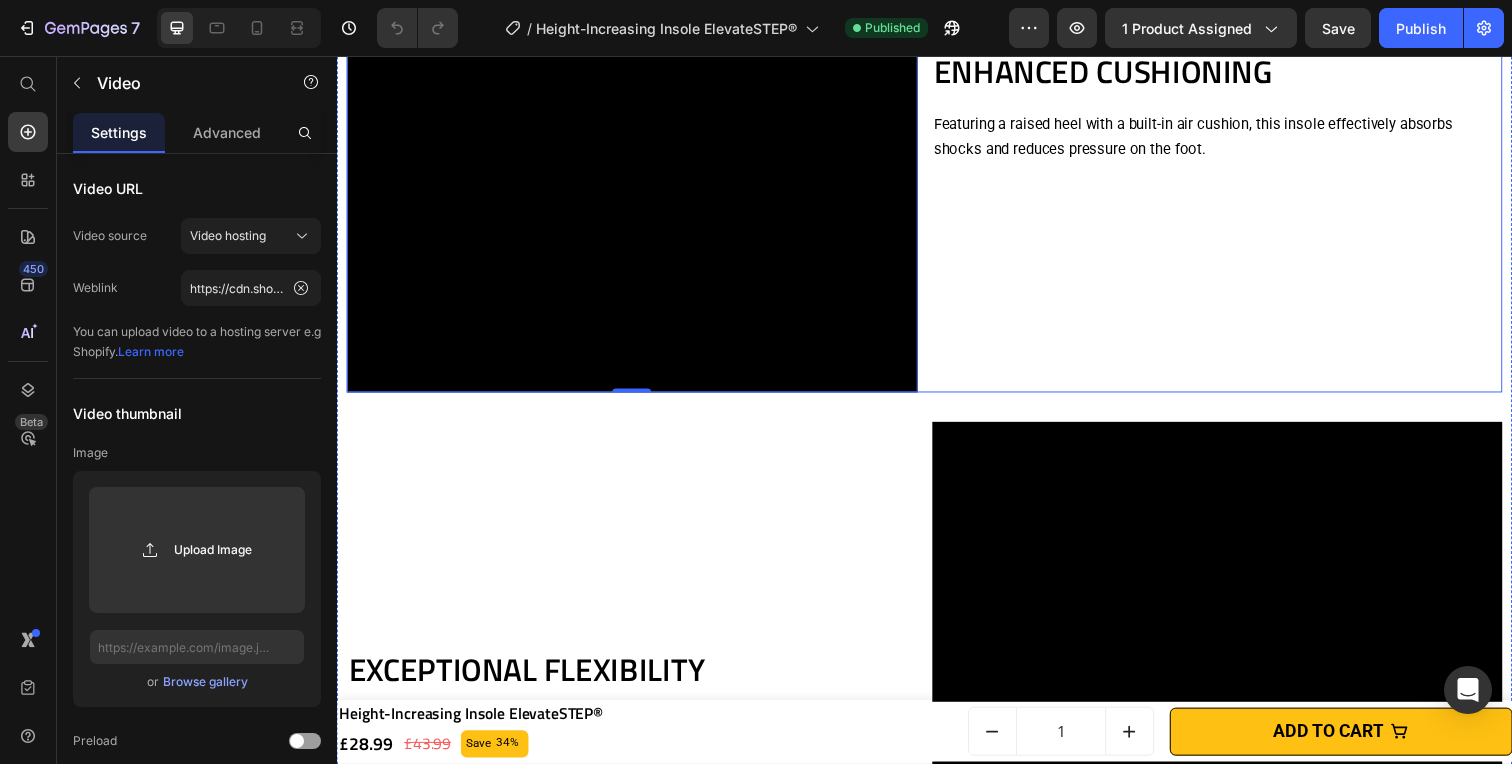 click on "ENHANCED CUSHIONING Heading Featuring a raised heel with a built-in air cushion, this insole effectively absorbs shocks and reduces pressure on the foot. Text block" at bounding box center [1236, 108] 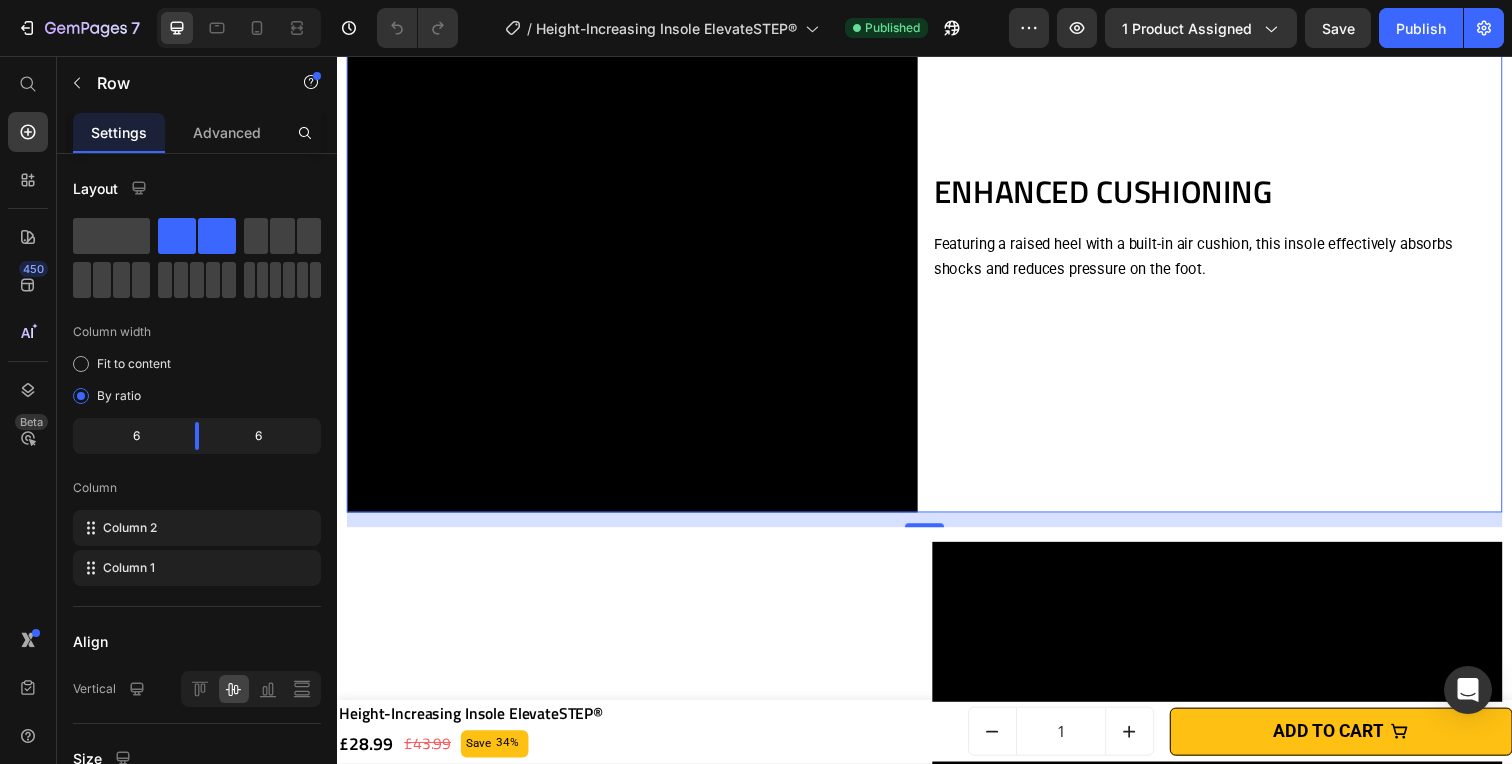 scroll, scrollTop: 1981, scrollLeft: 0, axis: vertical 